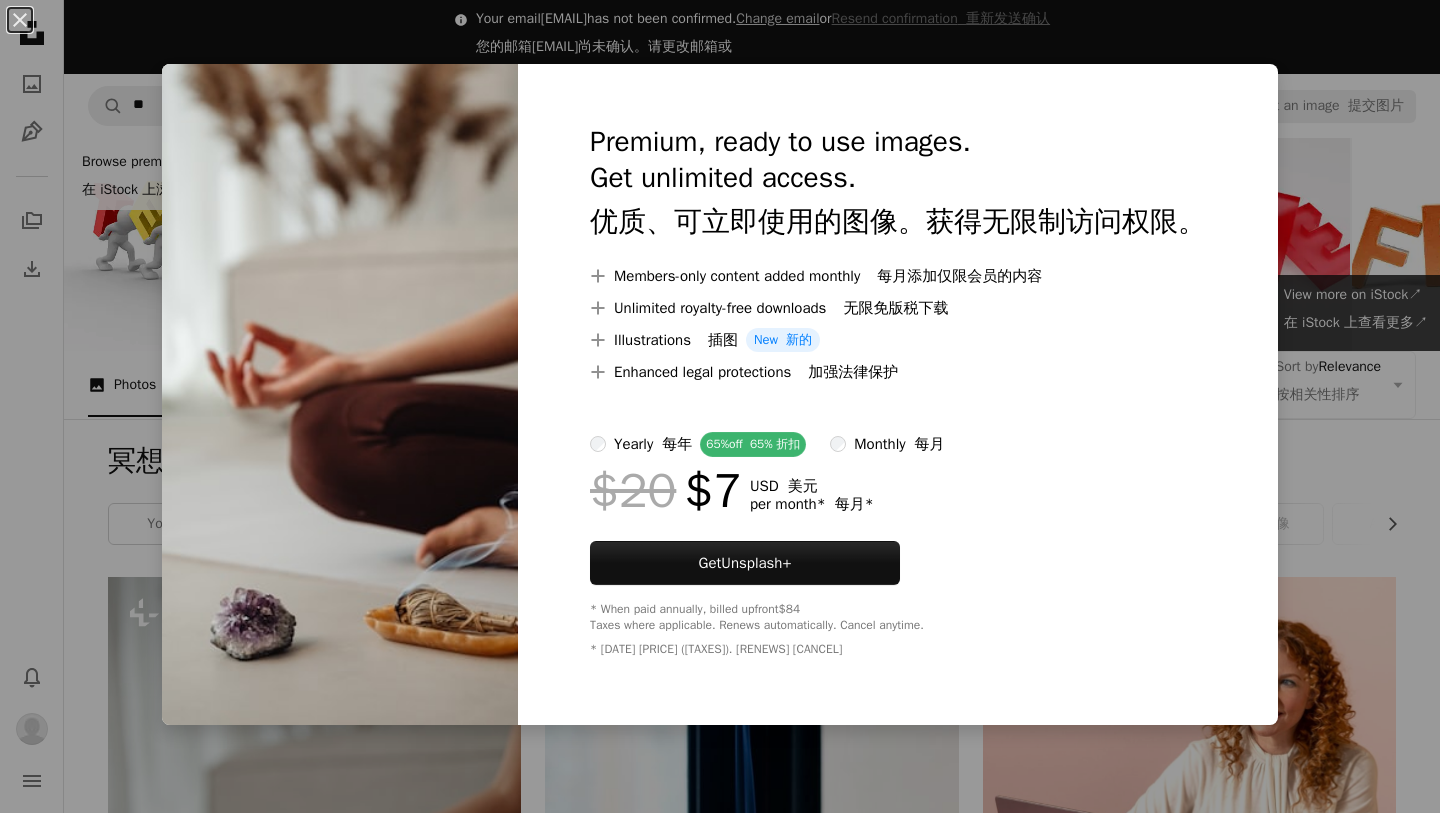 scroll, scrollTop: 450, scrollLeft: 0, axis: vertical 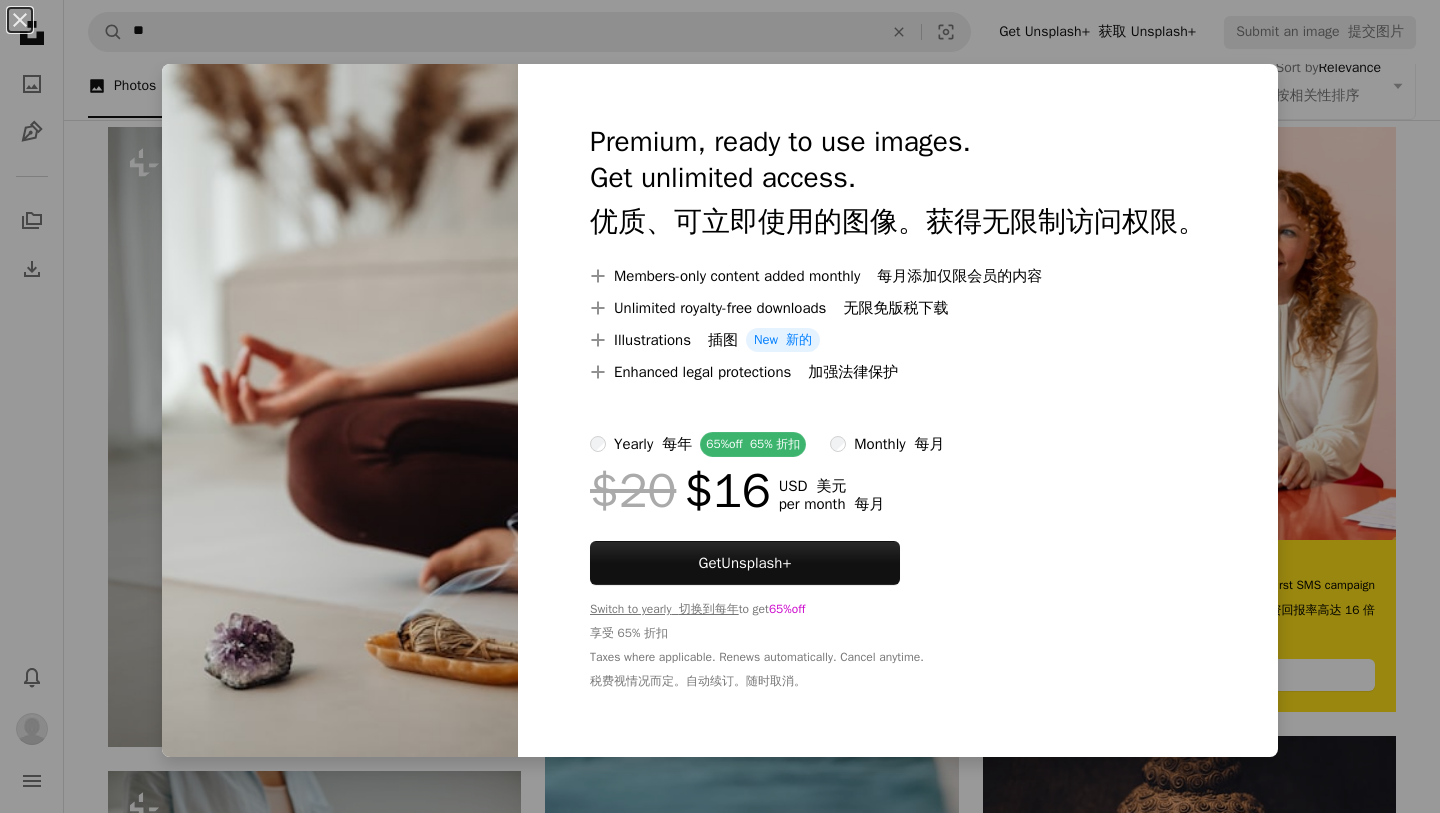 click on "[FIRST] [LAST]" at bounding box center [720, 406] 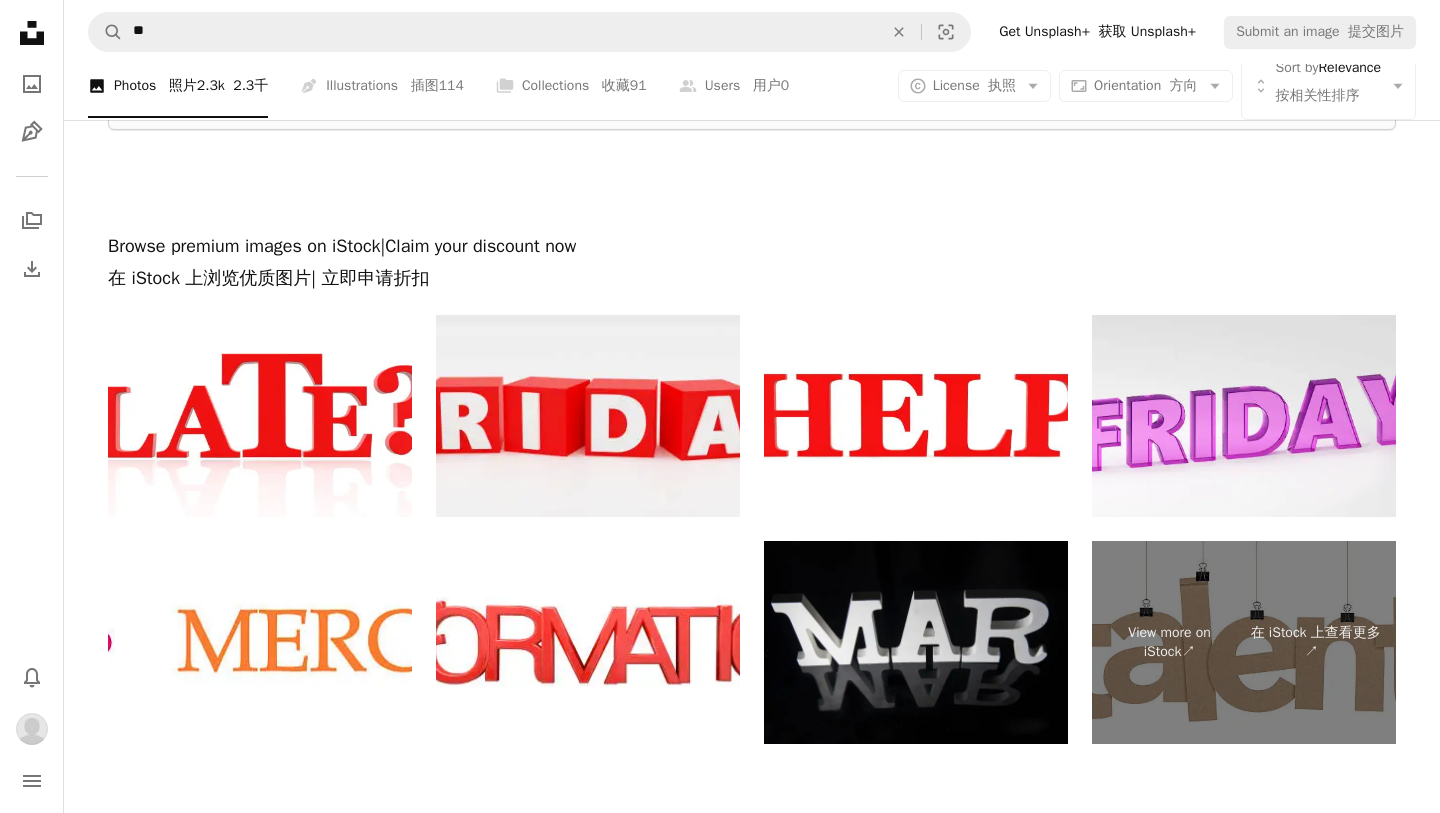 scroll, scrollTop: 4316, scrollLeft: 0, axis: vertical 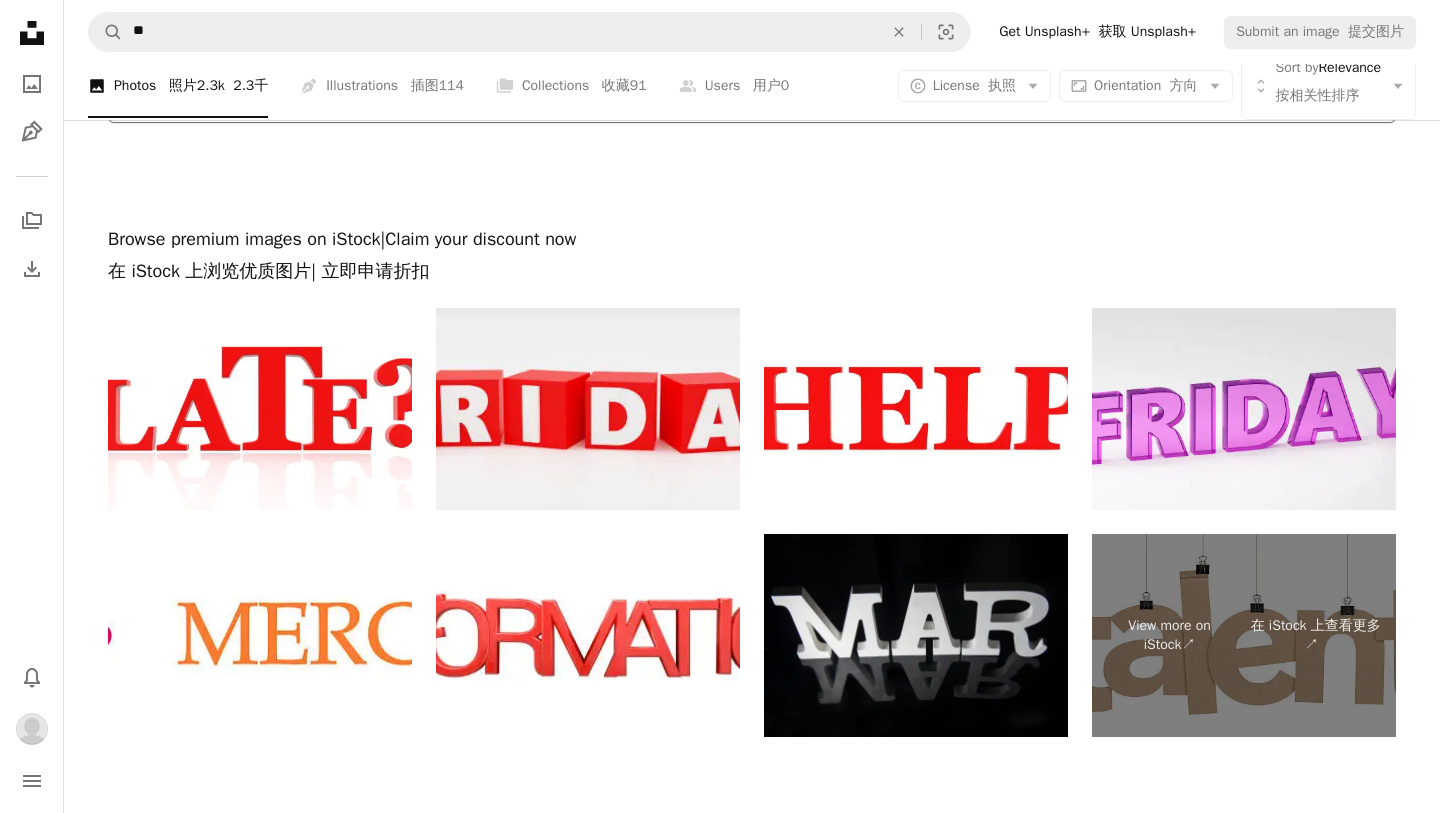 click on "Load more    加载更多" at bounding box center [752, 91] 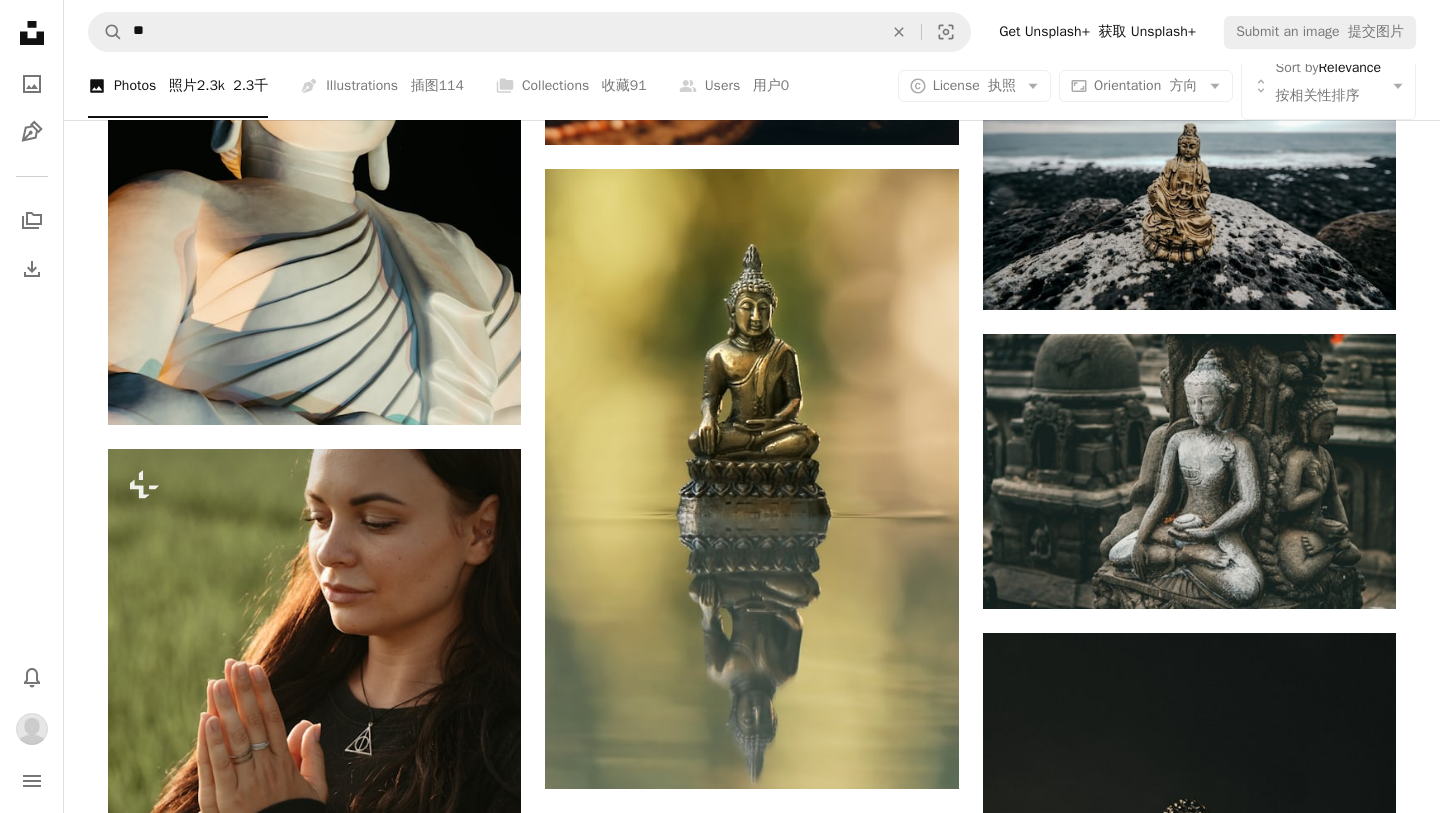 click on "[FIRST] [LAST]" at bounding box center [752, 223] 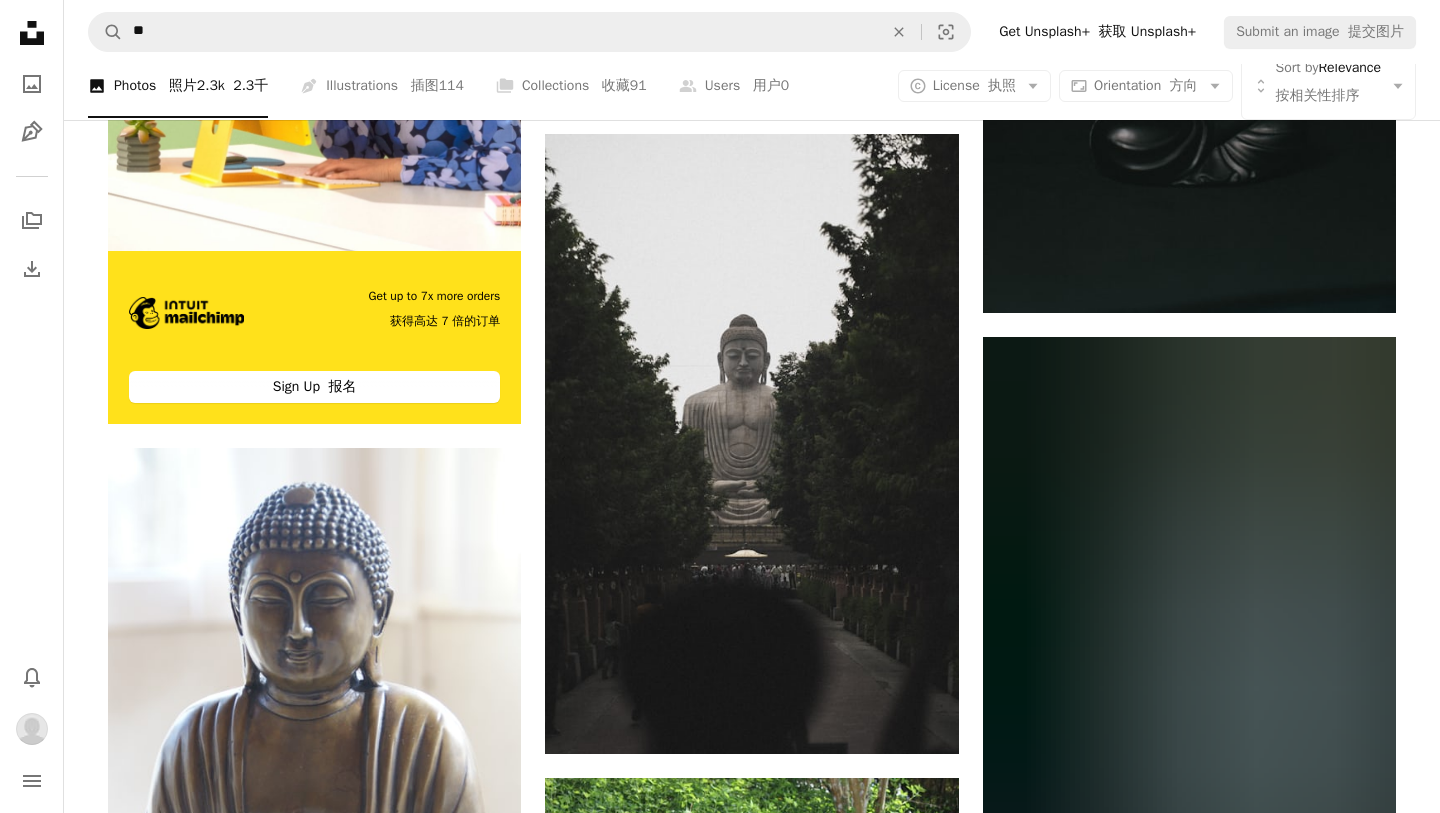 scroll, scrollTop: 6036, scrollLeft: 0, axis: vertical 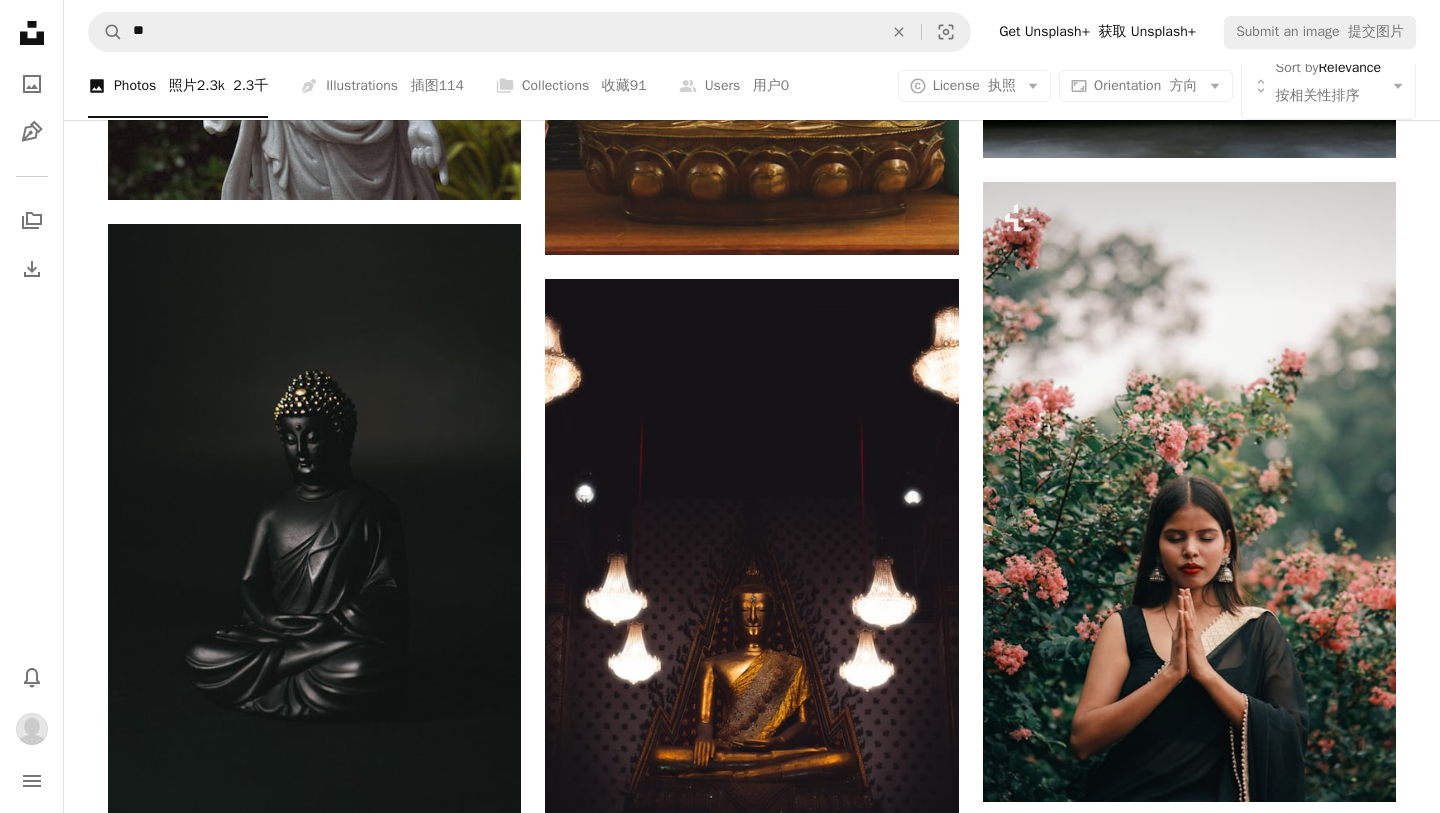 click on "[FIRST] [LAST]" at bounding box center (752, -1098) 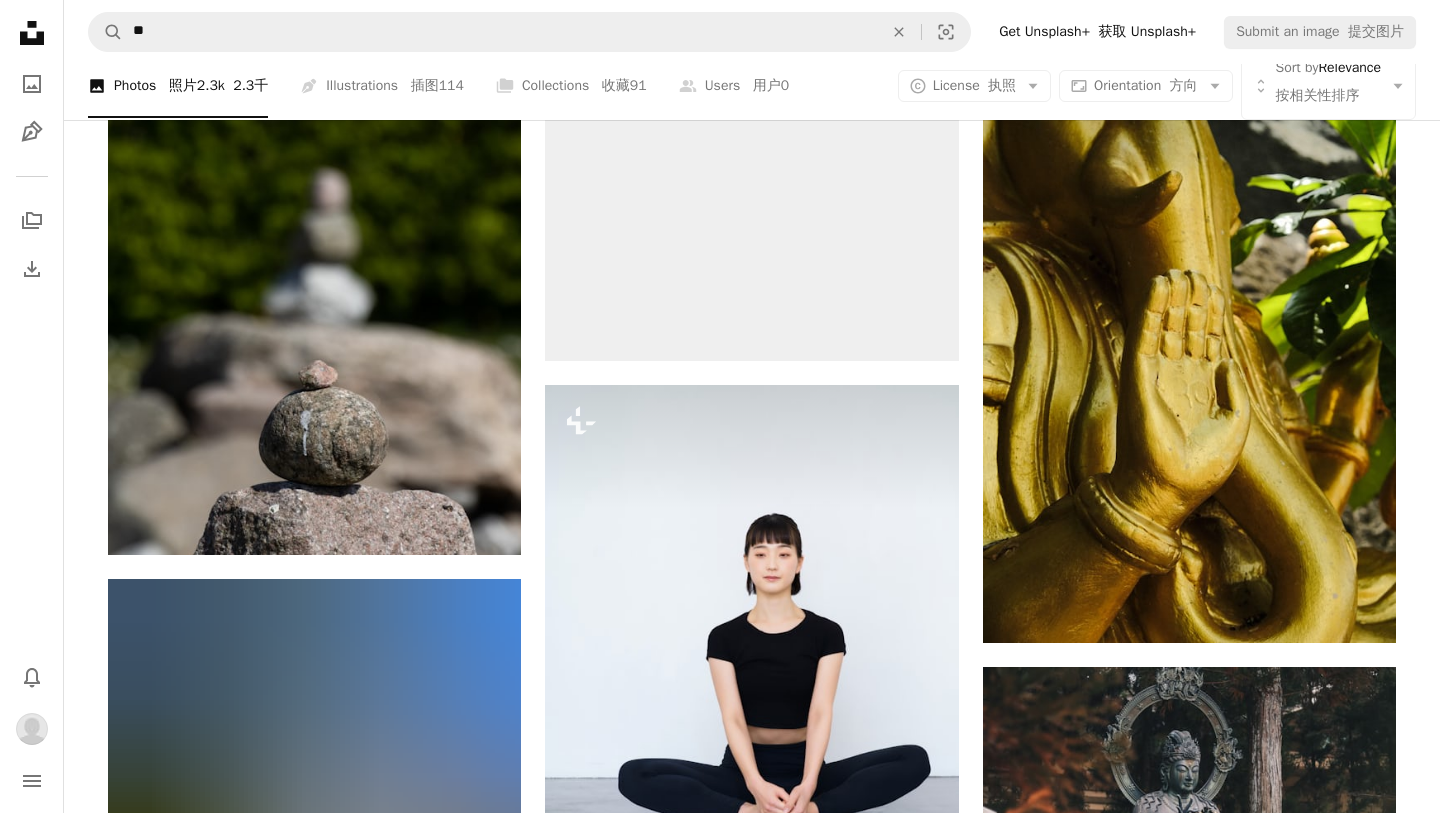 scroll, scrollTop: 17847, scrollLeft: 0, axis: vertical 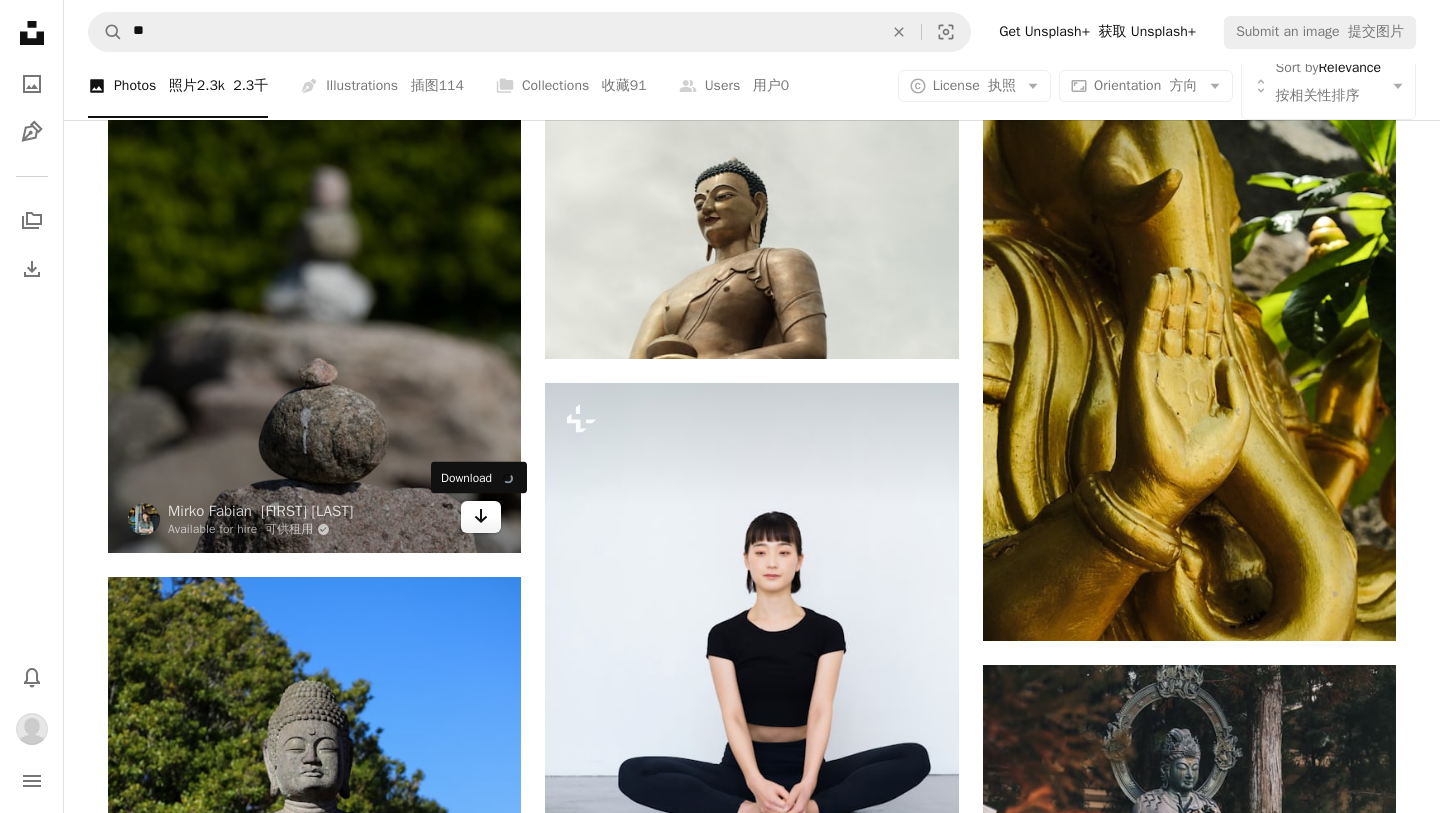 click on "Arrow pointing down" 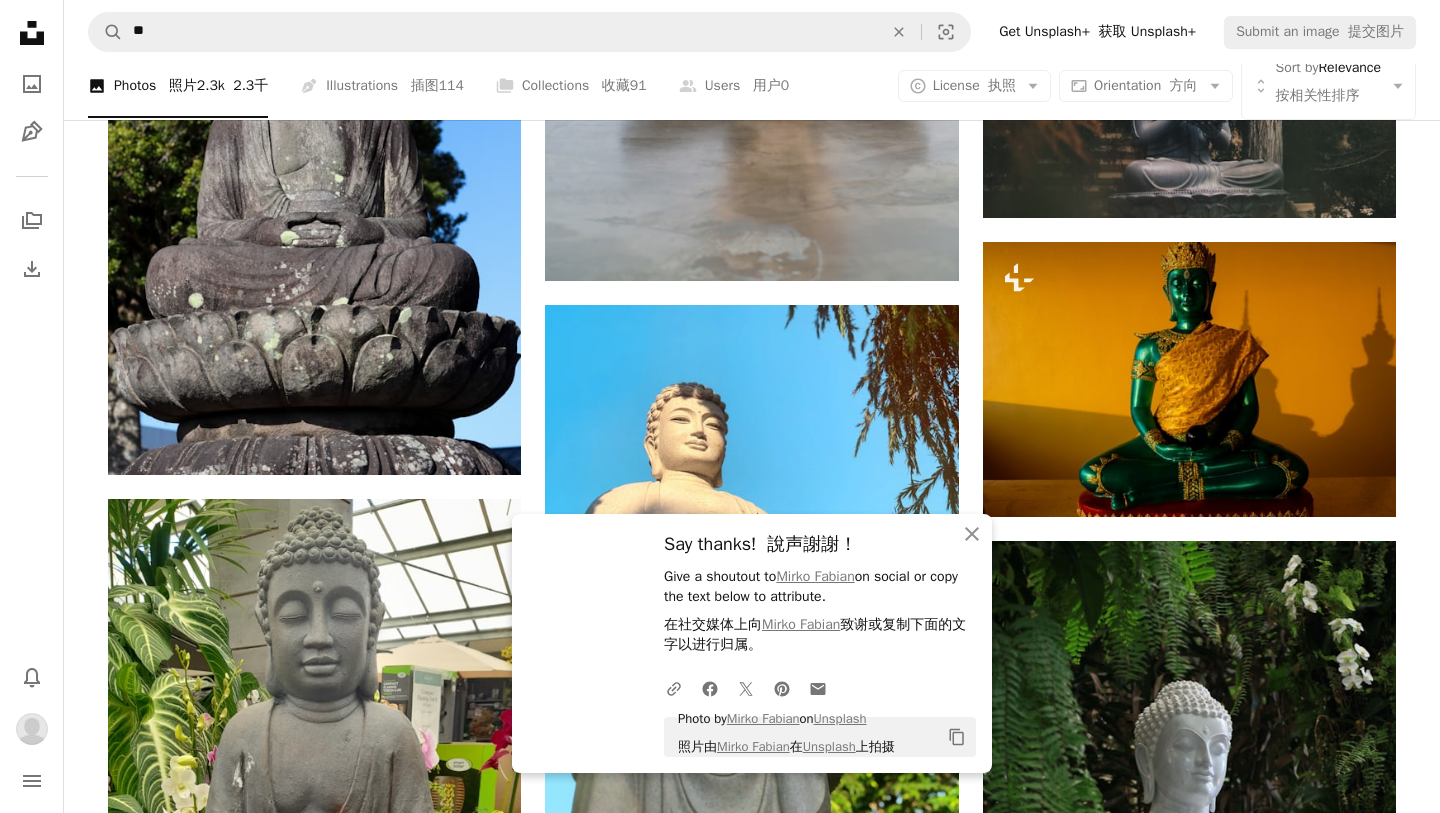 scroll, scrollTop: 18555, scrollLeft: 0, axis: vertical 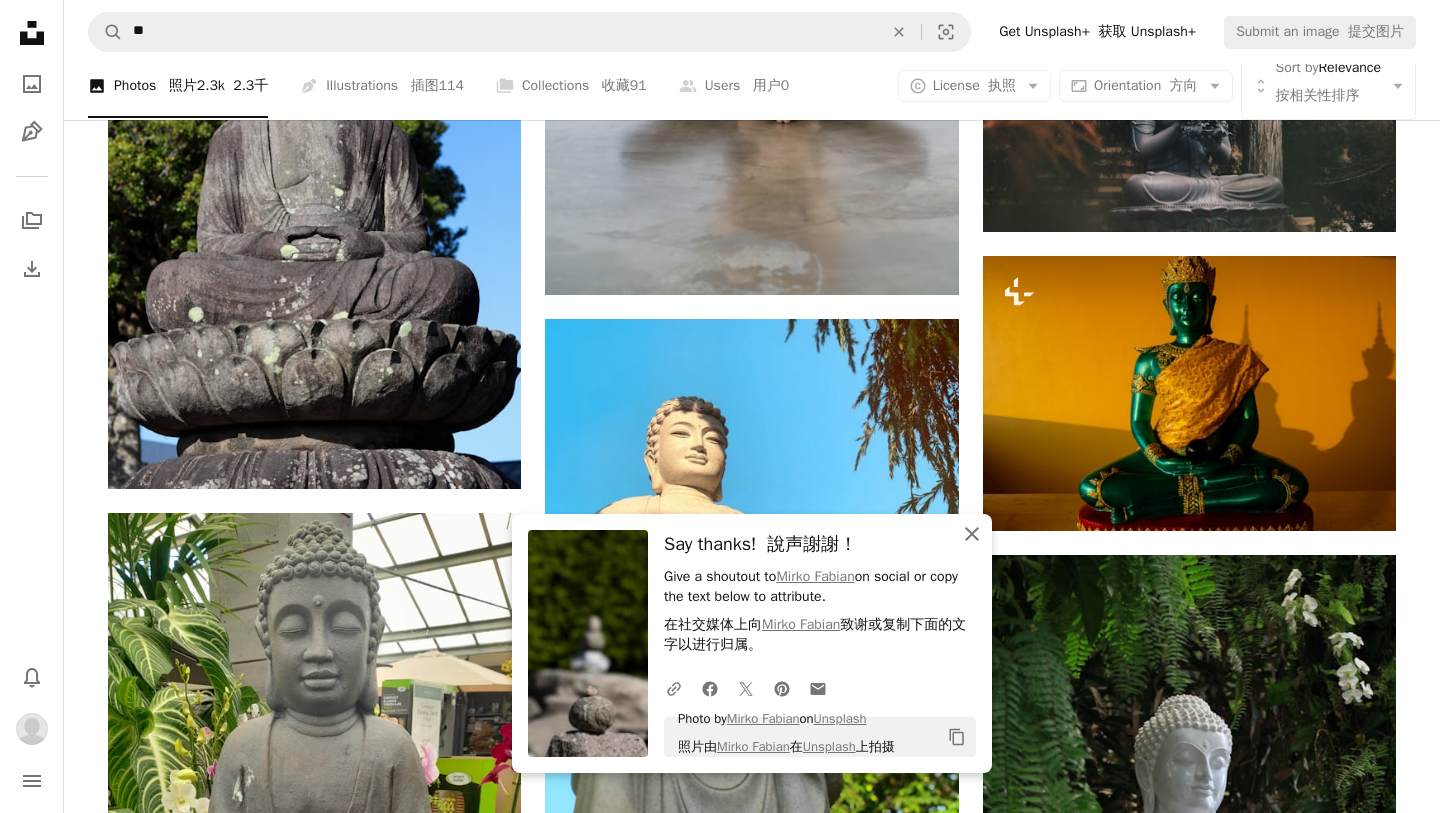 click 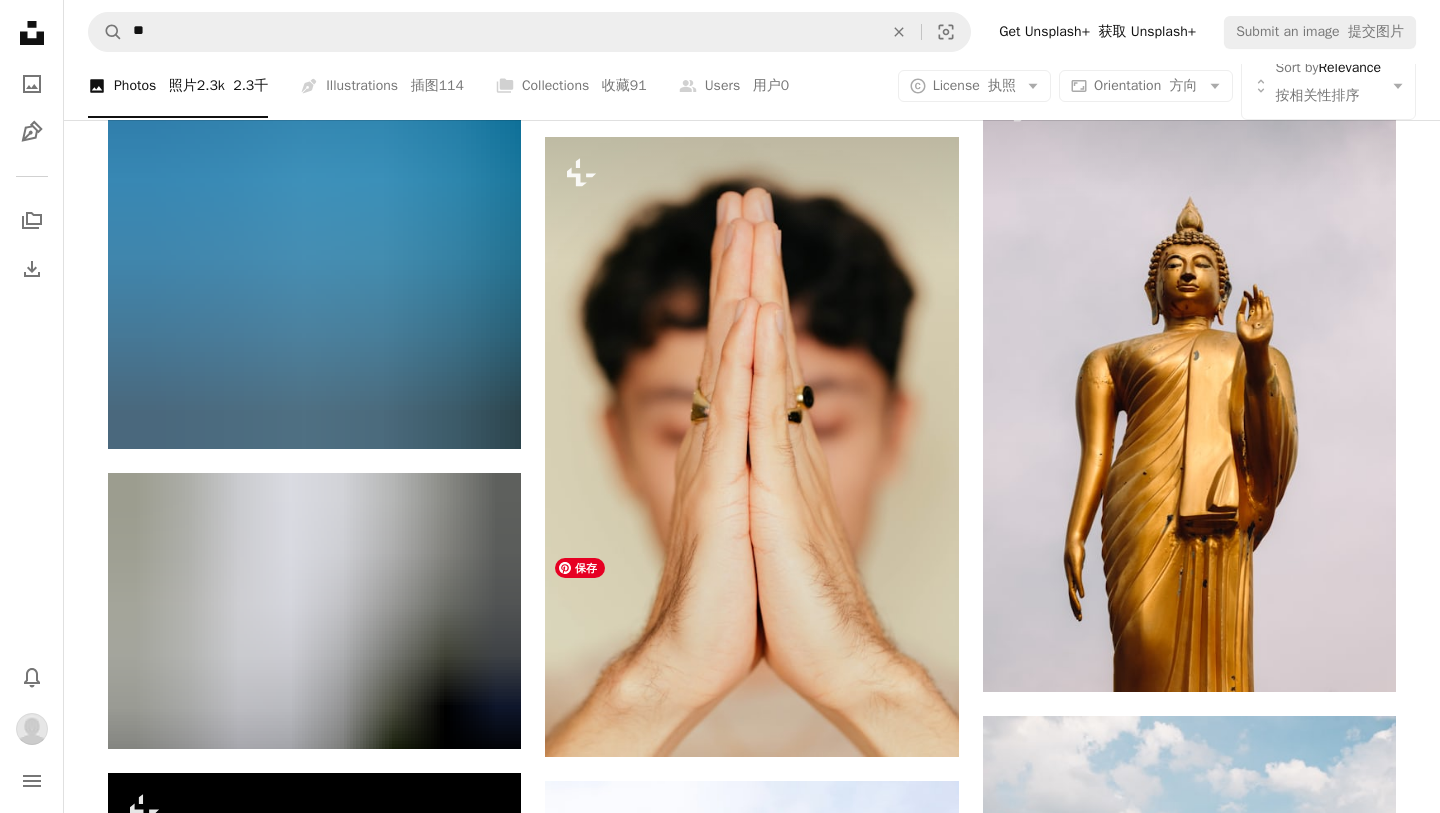 scroll, scrollTop: 24444, scrollLeft: 0, axis: vertical 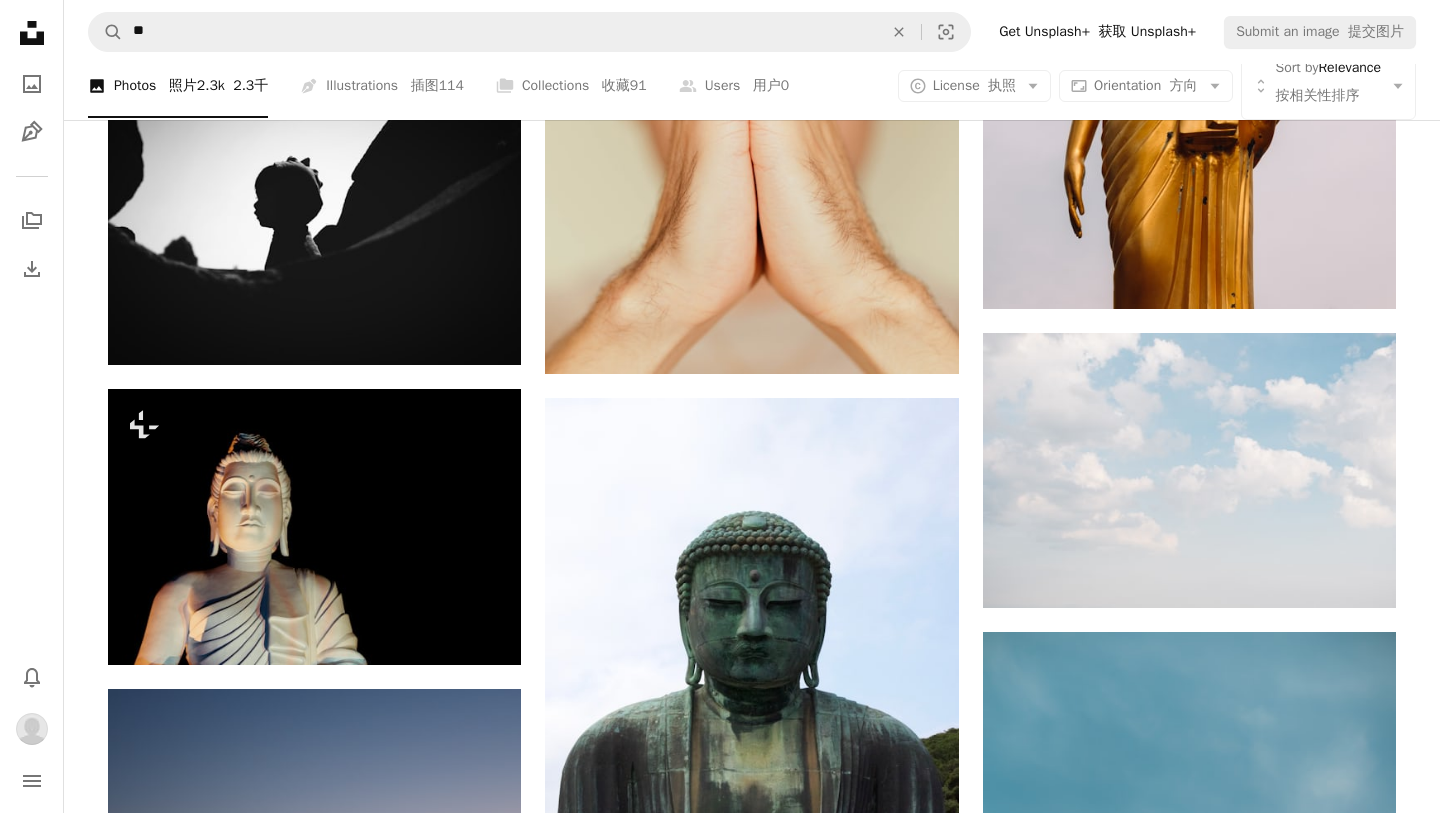 click on "[FIRST] [LAST]" at bounding box center (752, -9610) 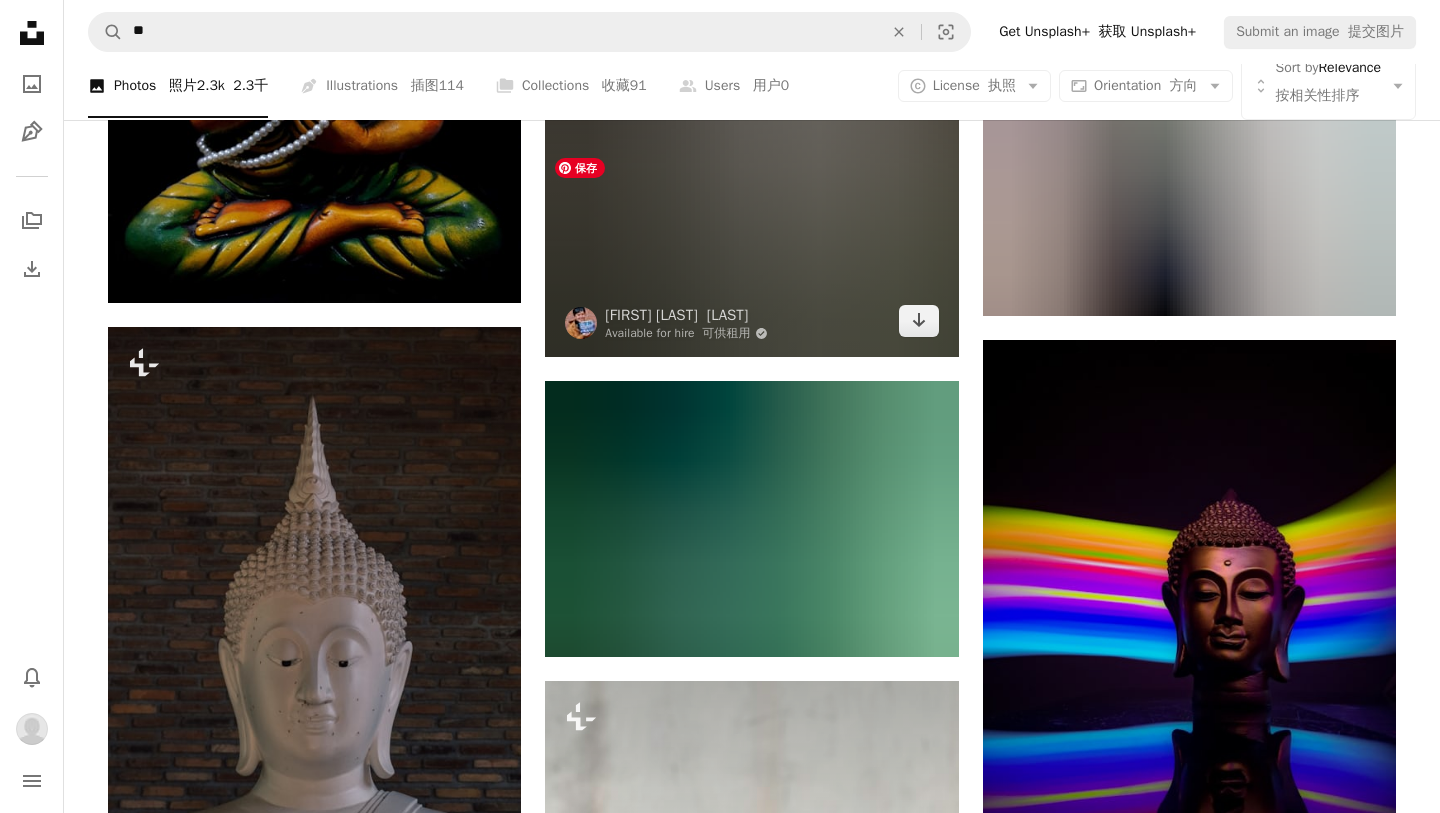 scroll, scrollTop: 25674, scrollLeft: 0, axis: vertical 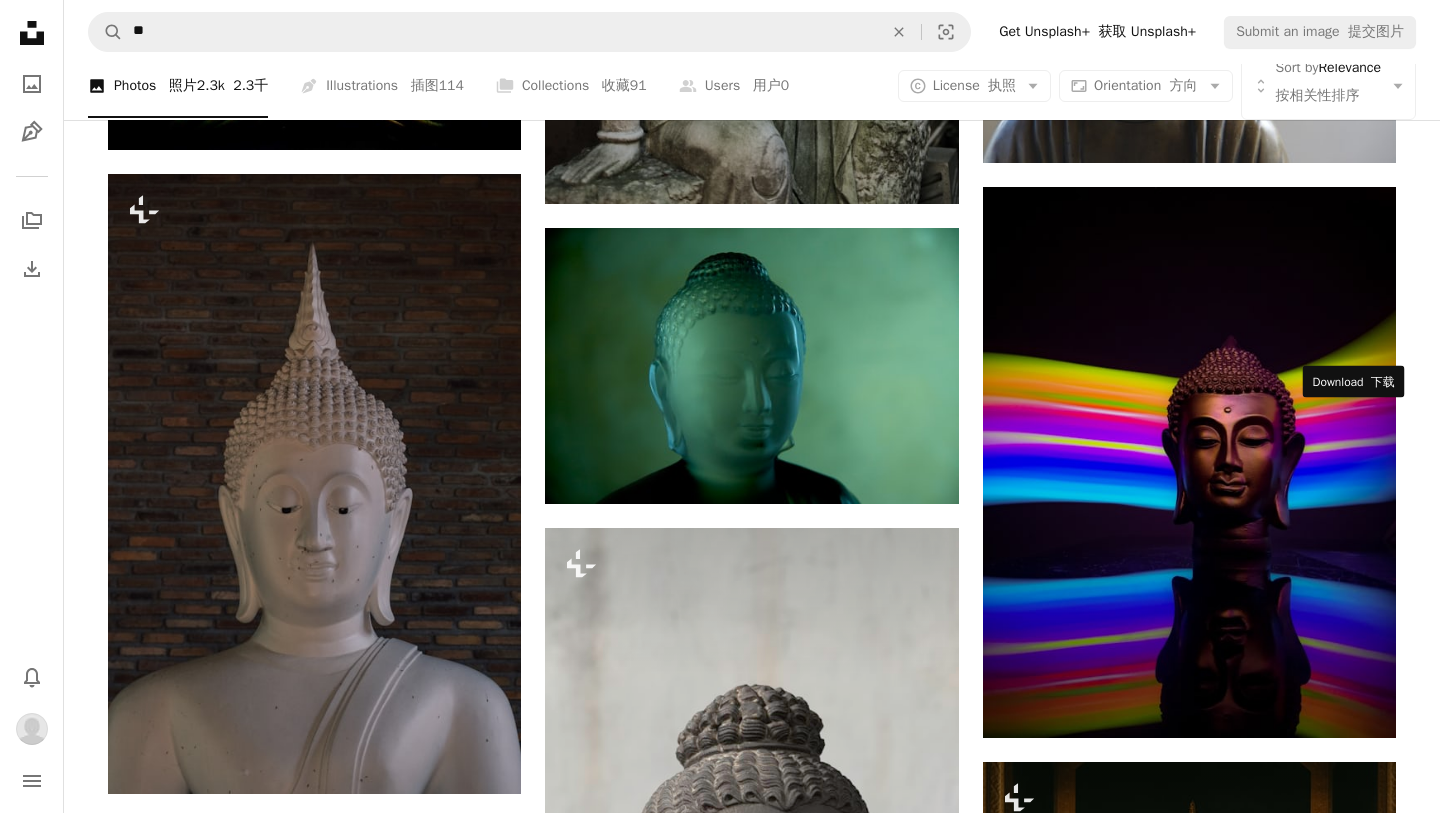 click on "Arrow pointing down" 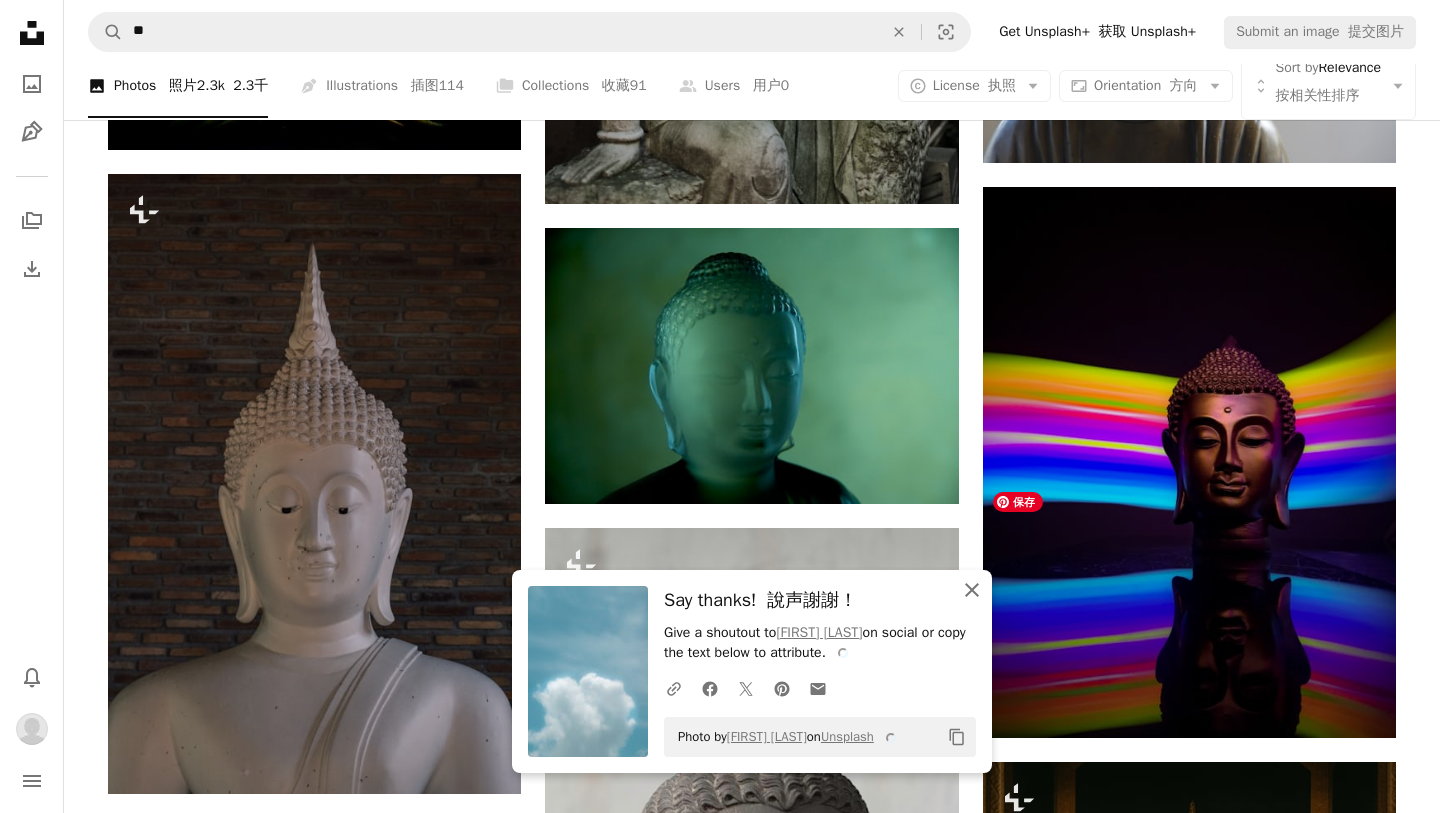 click 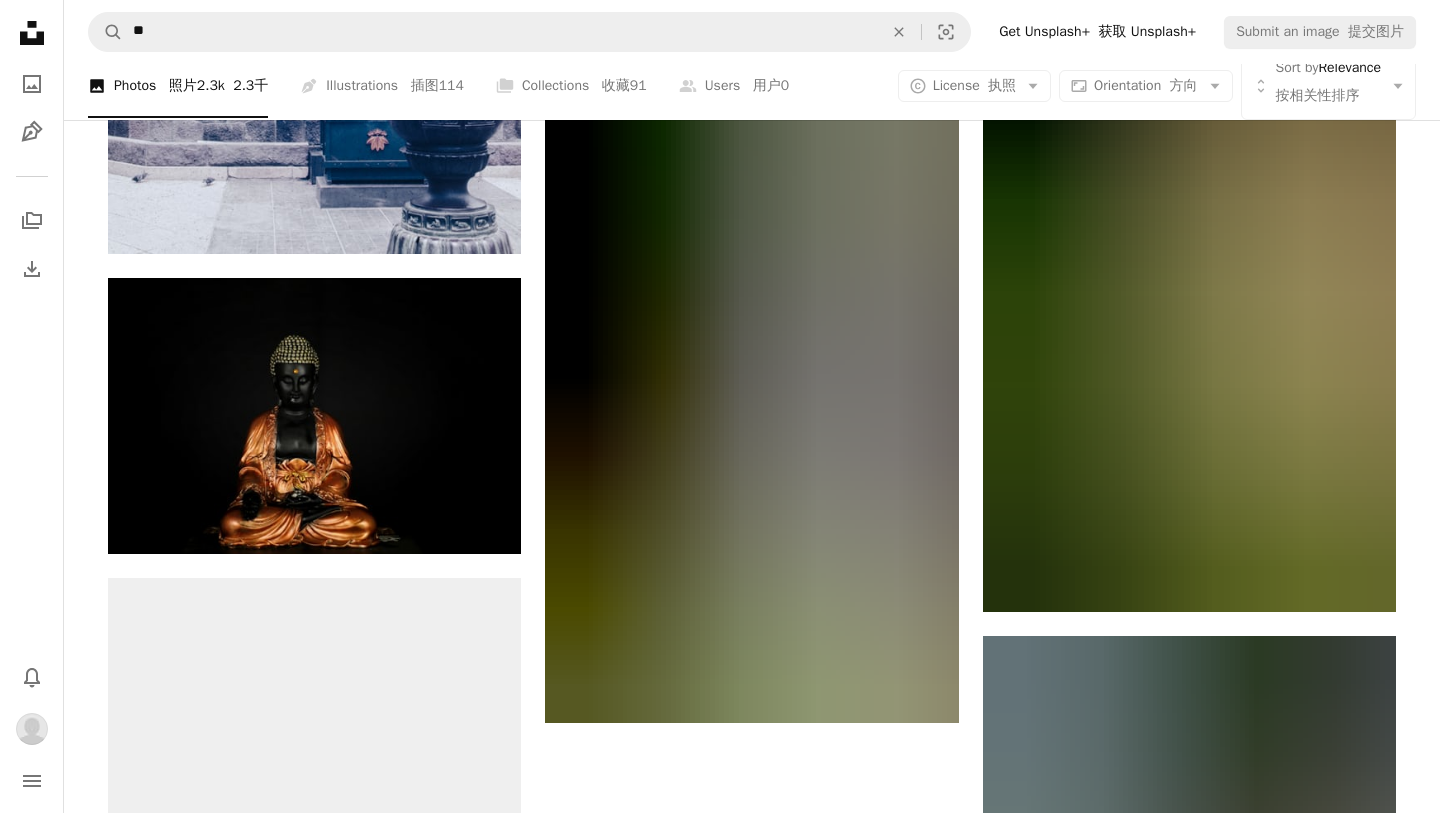 scroll, scrollTop: 27021, scrollLeft: 0, axis: vertical 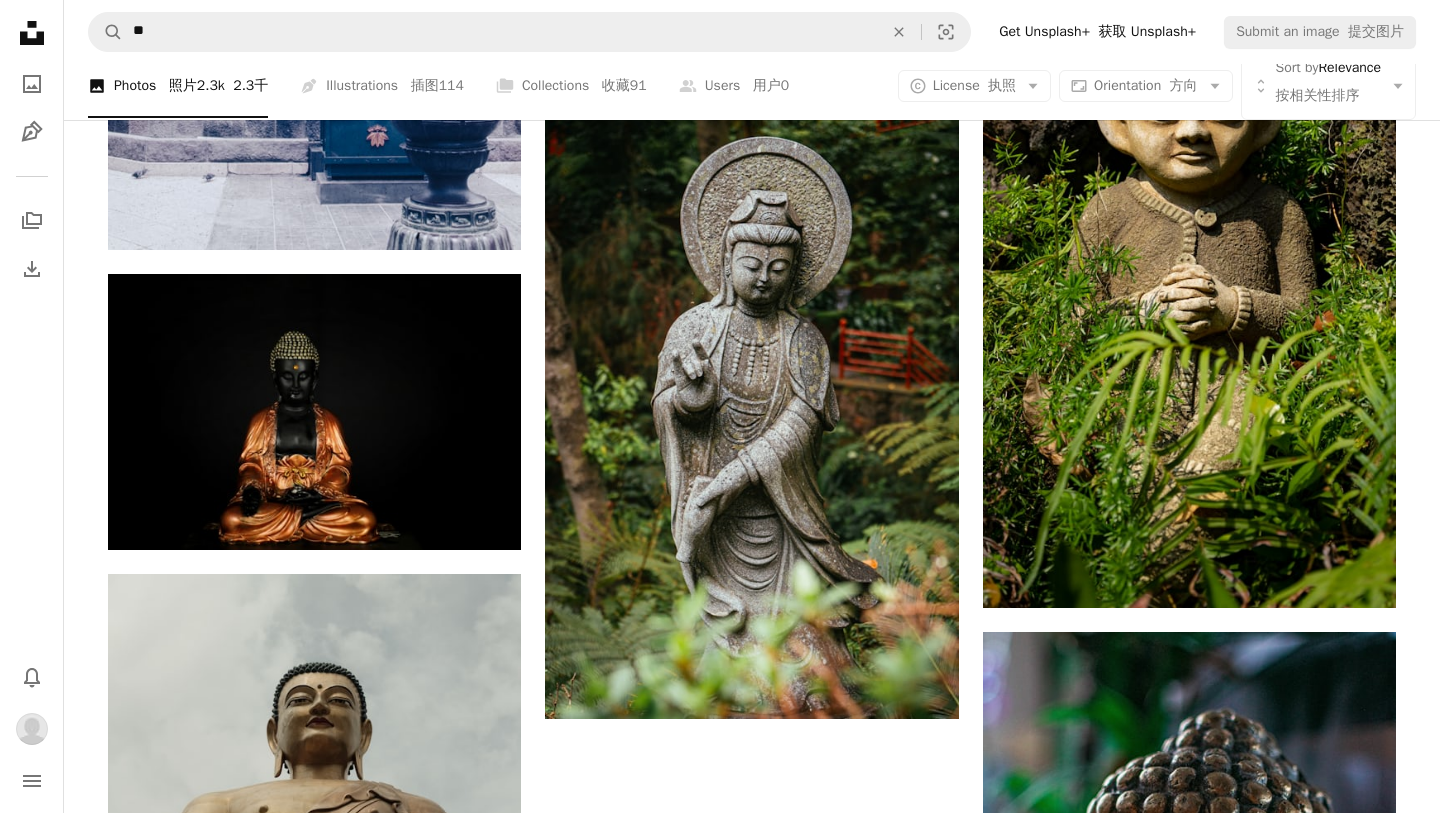 click on "[FIRST] [LAST]" at bounding box center [752, -12187] 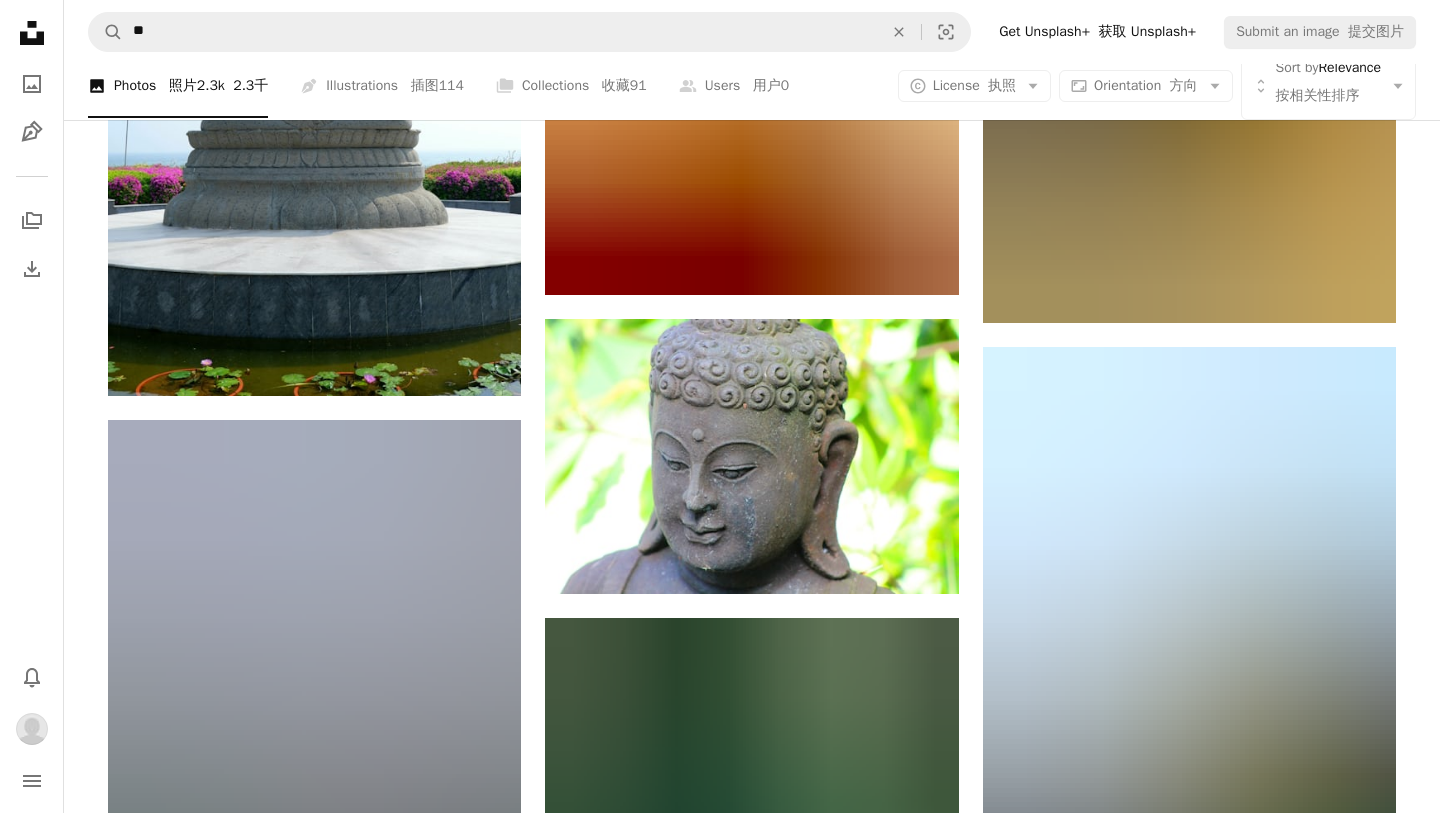 scroll, scrollTop: 34771, scrollLeft: 0, axis: vertical 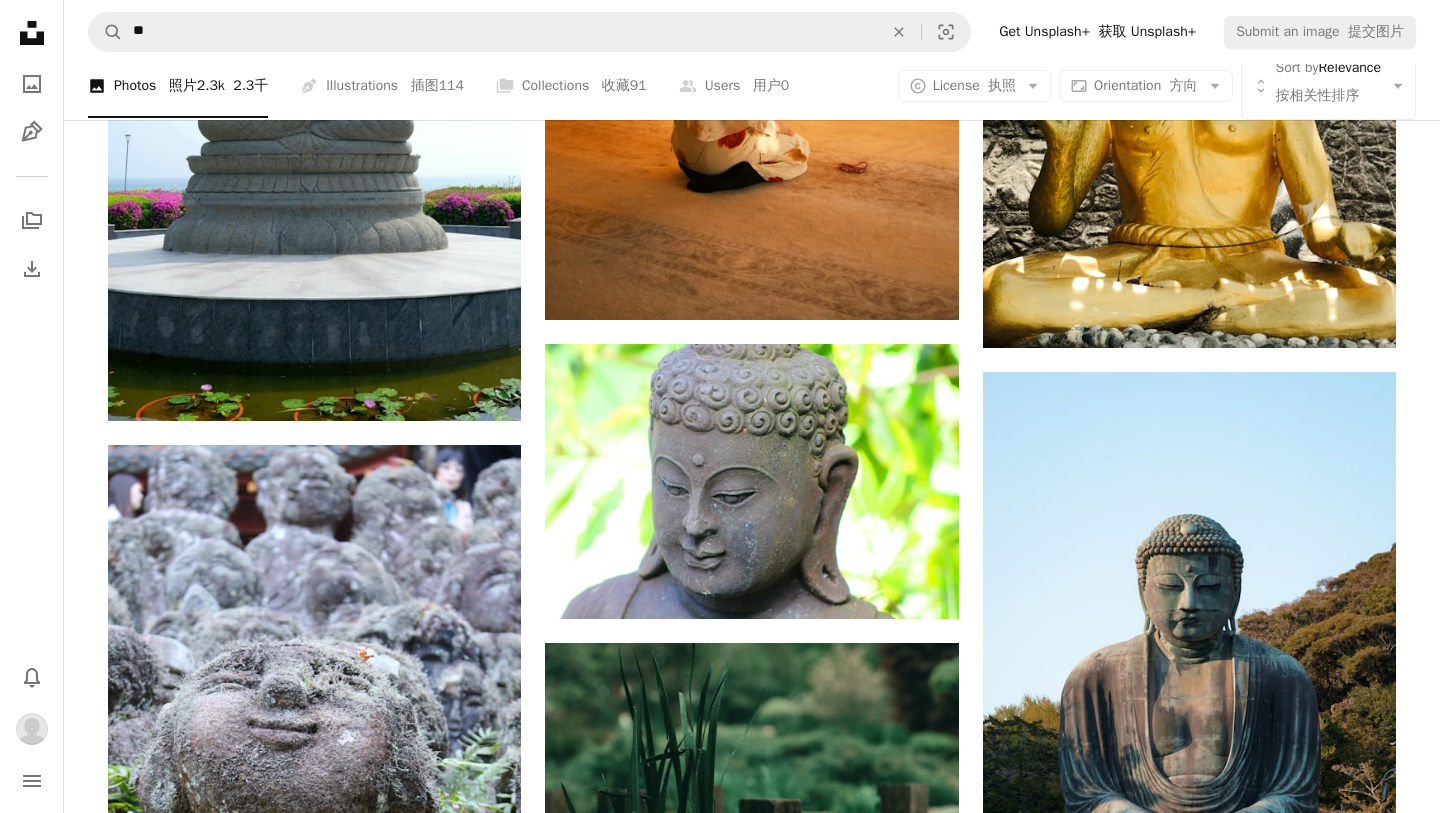click on "[FIRST] [LAST]" at bounding box center (752, -14669) 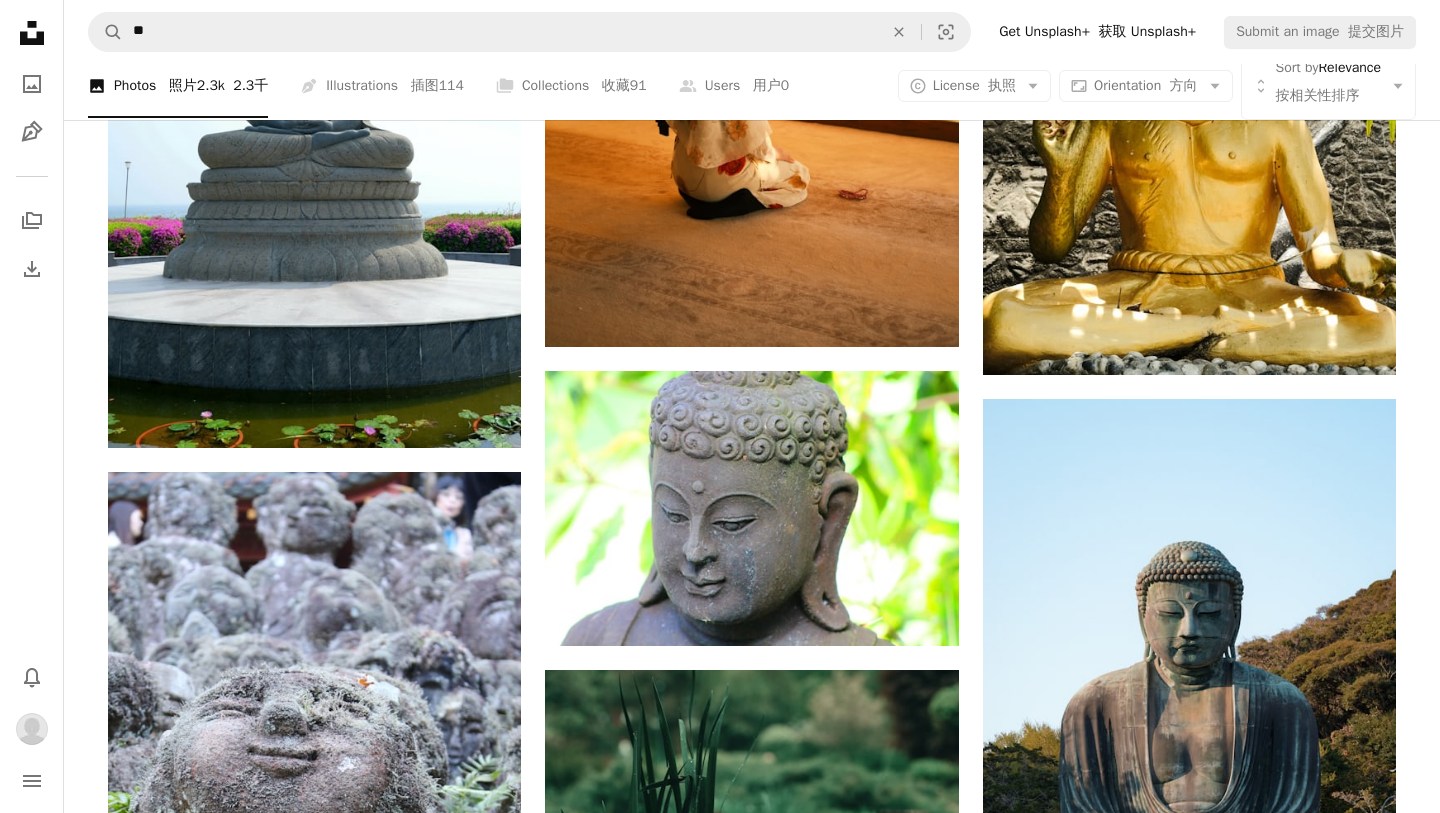 scroll, scrollTop: 34731, scrollLeft: 0, axis: vertical 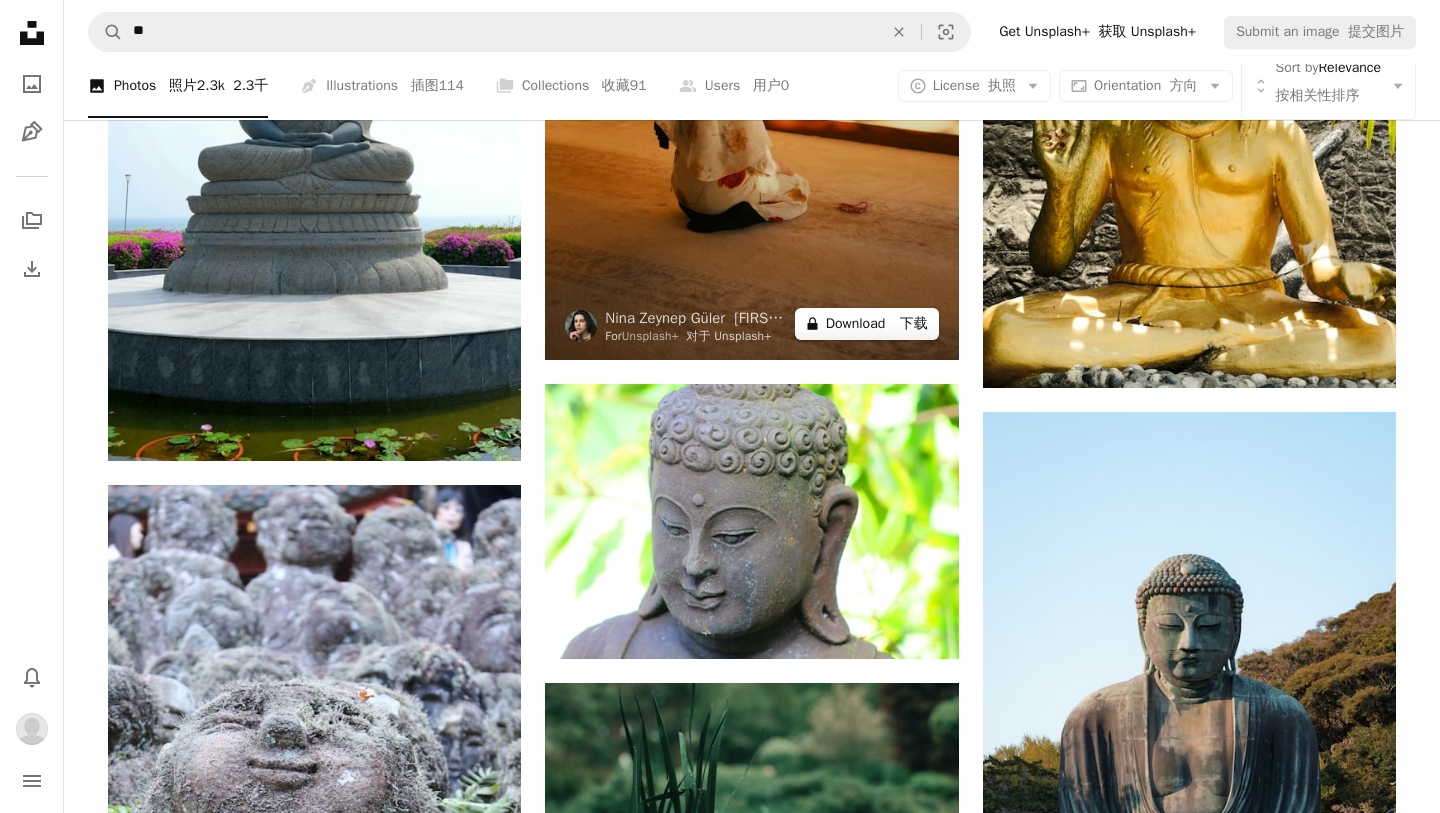click on "A lock Download    下载" at bounding box center [867, 324] 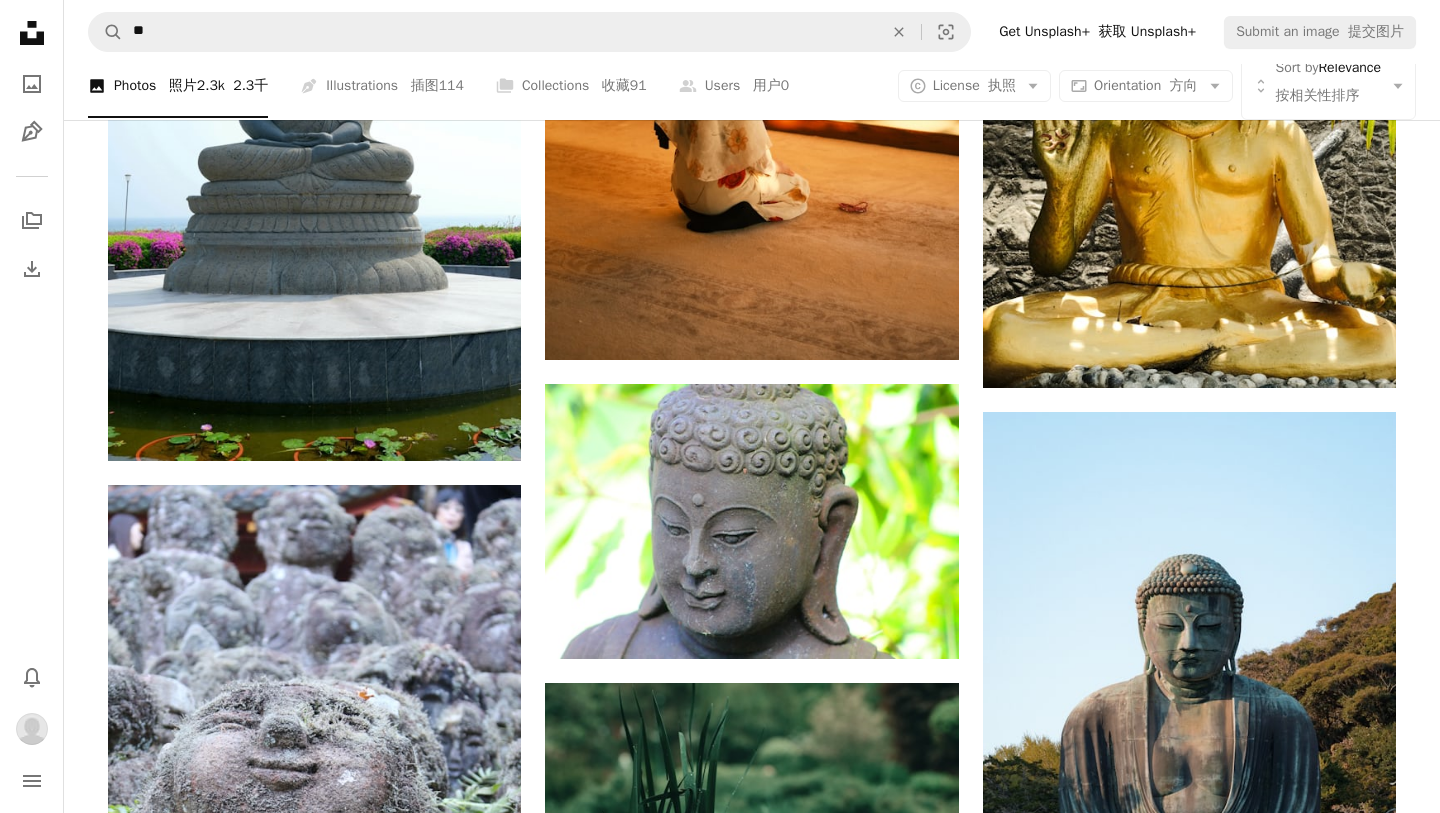click on "[FIRST] [LAST]" at bounding box center (720, 5303) 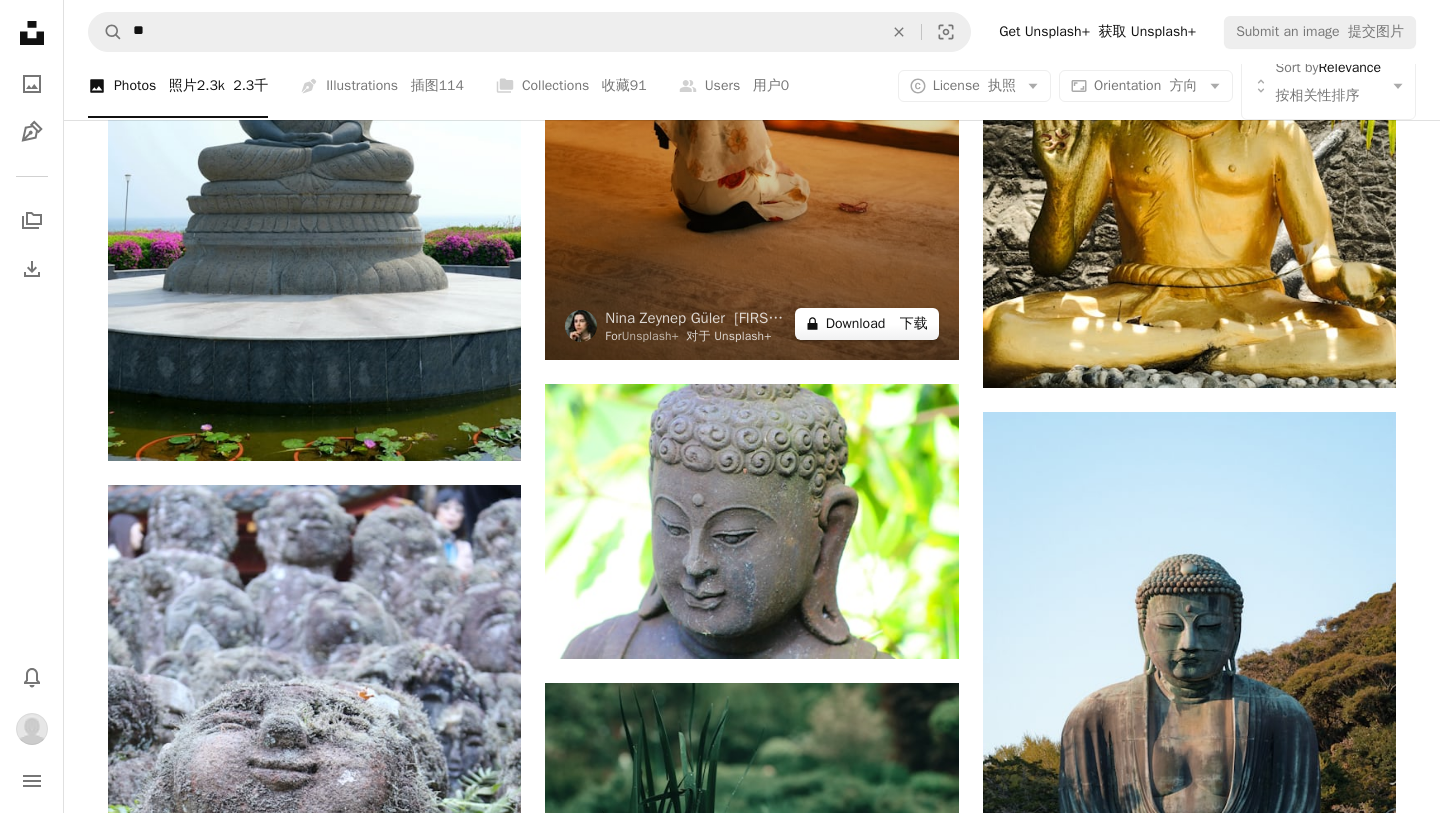 click on "A lock Download    下载" at bounding box center [867, 324] 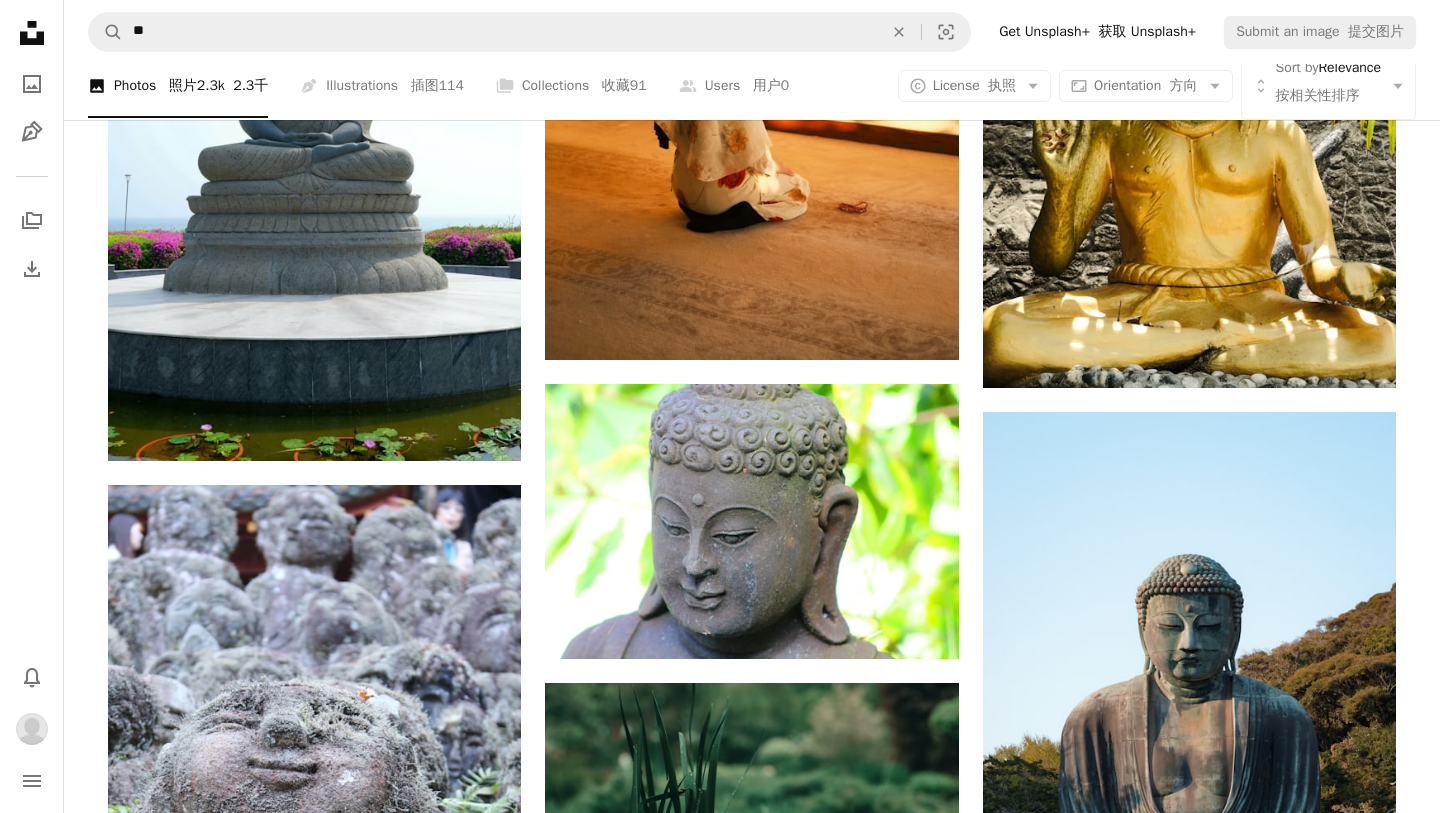 click on "[FIRST] [LAST]" at bounding box center (720, 5303) 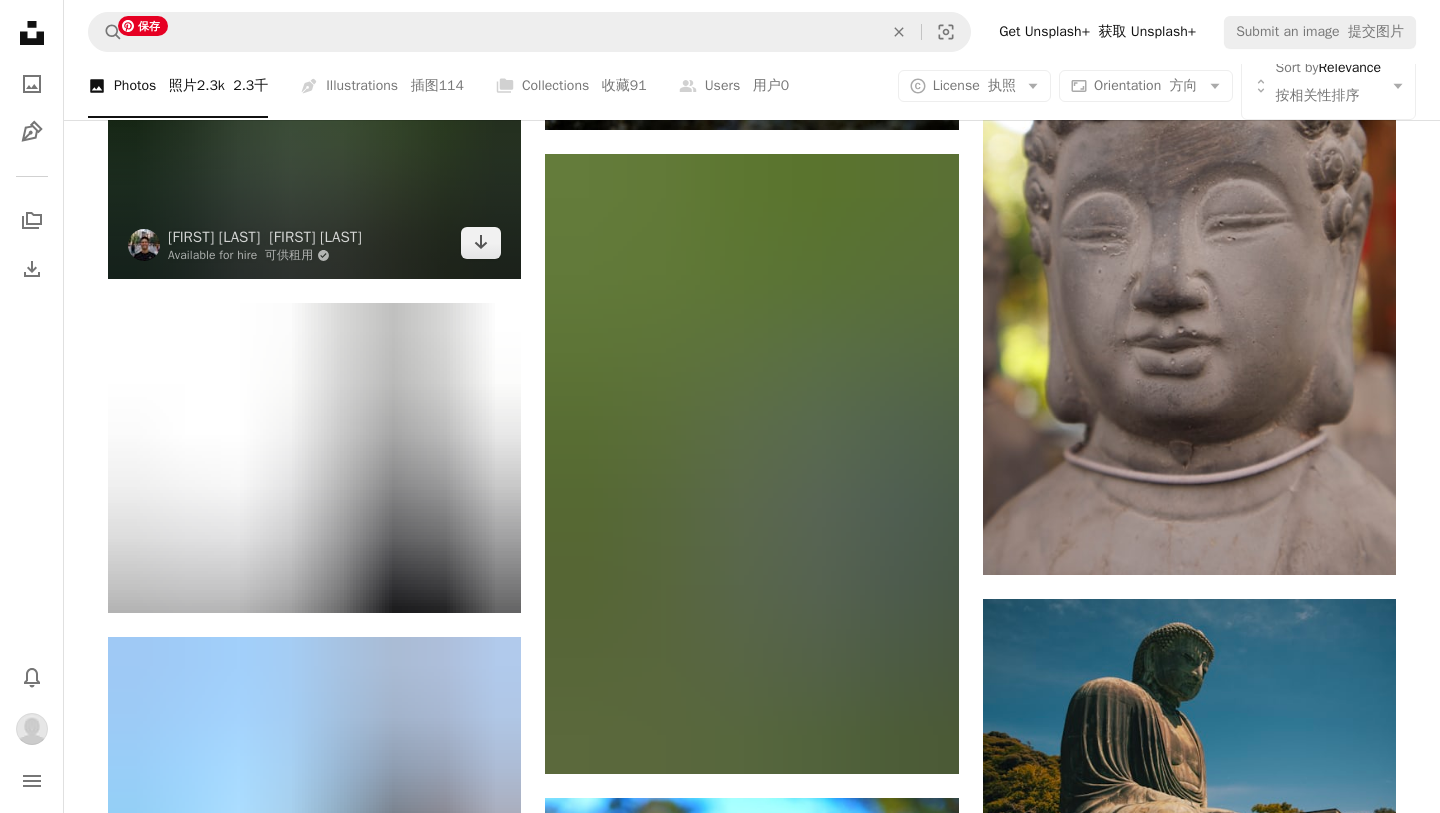 scroll, scrollTop: 55417, scrollLeft: 0, axis: vertical 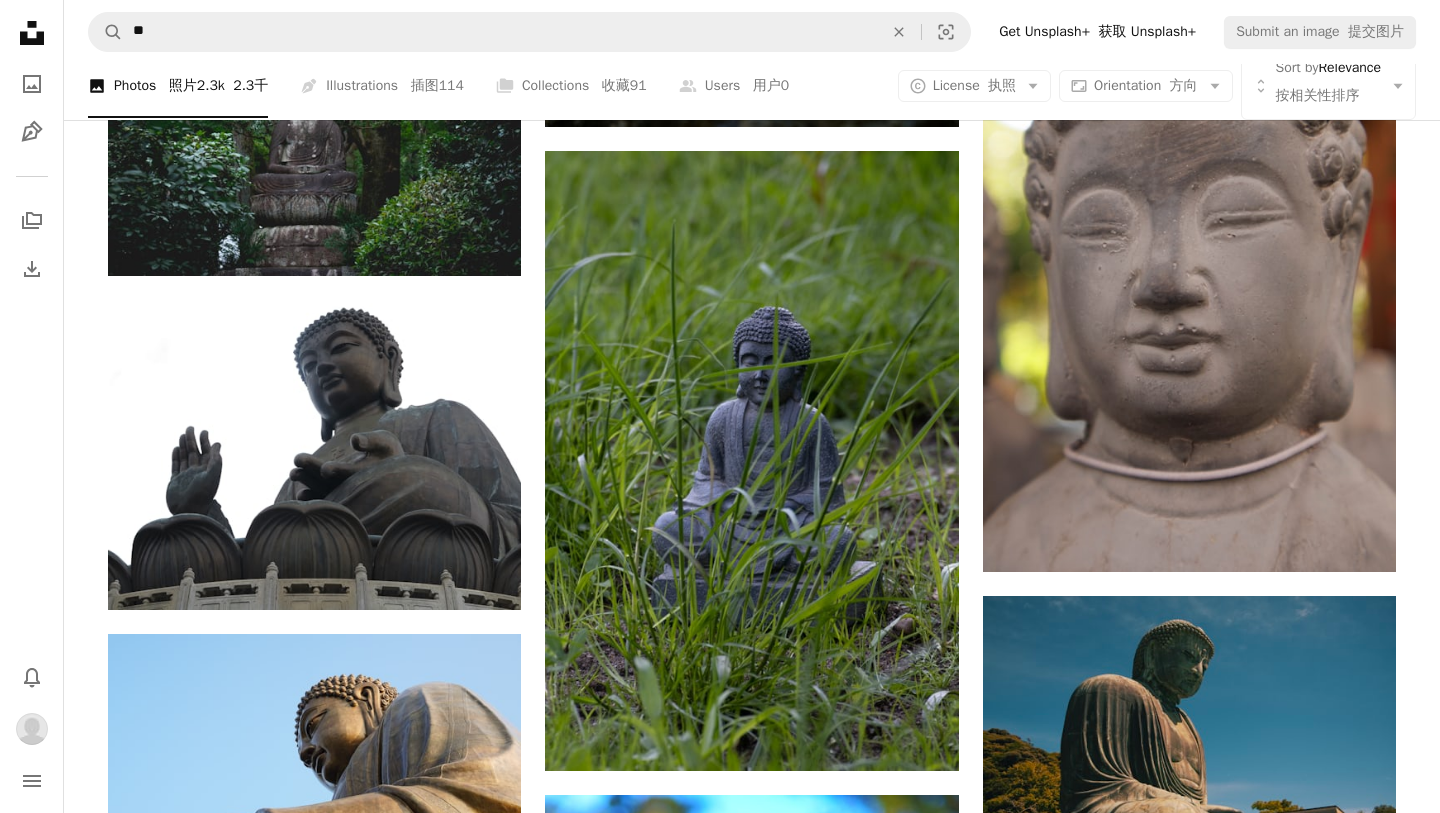 click 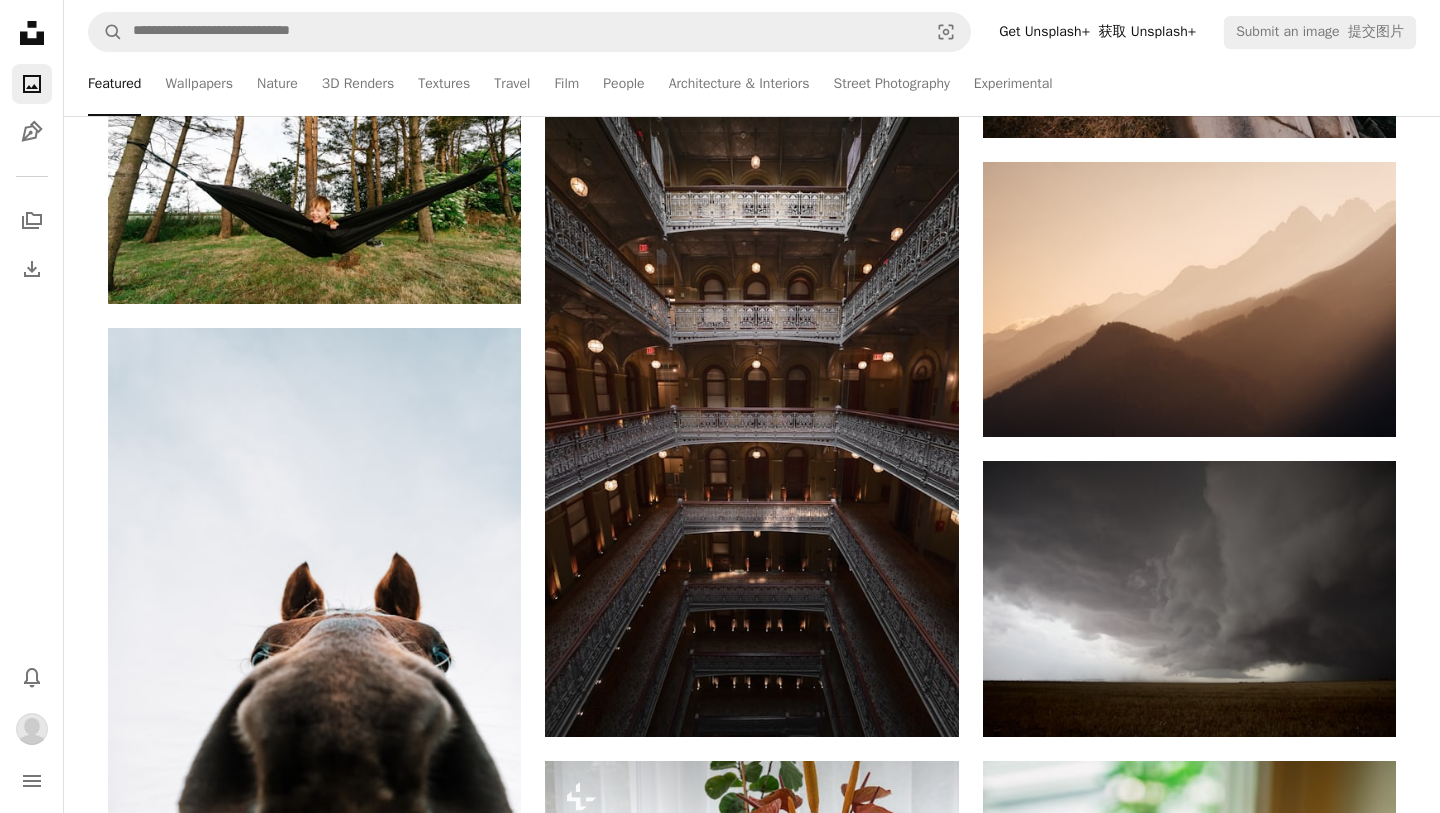 scroll, scrollTop: 0, scrollLeft: 0, axis: both 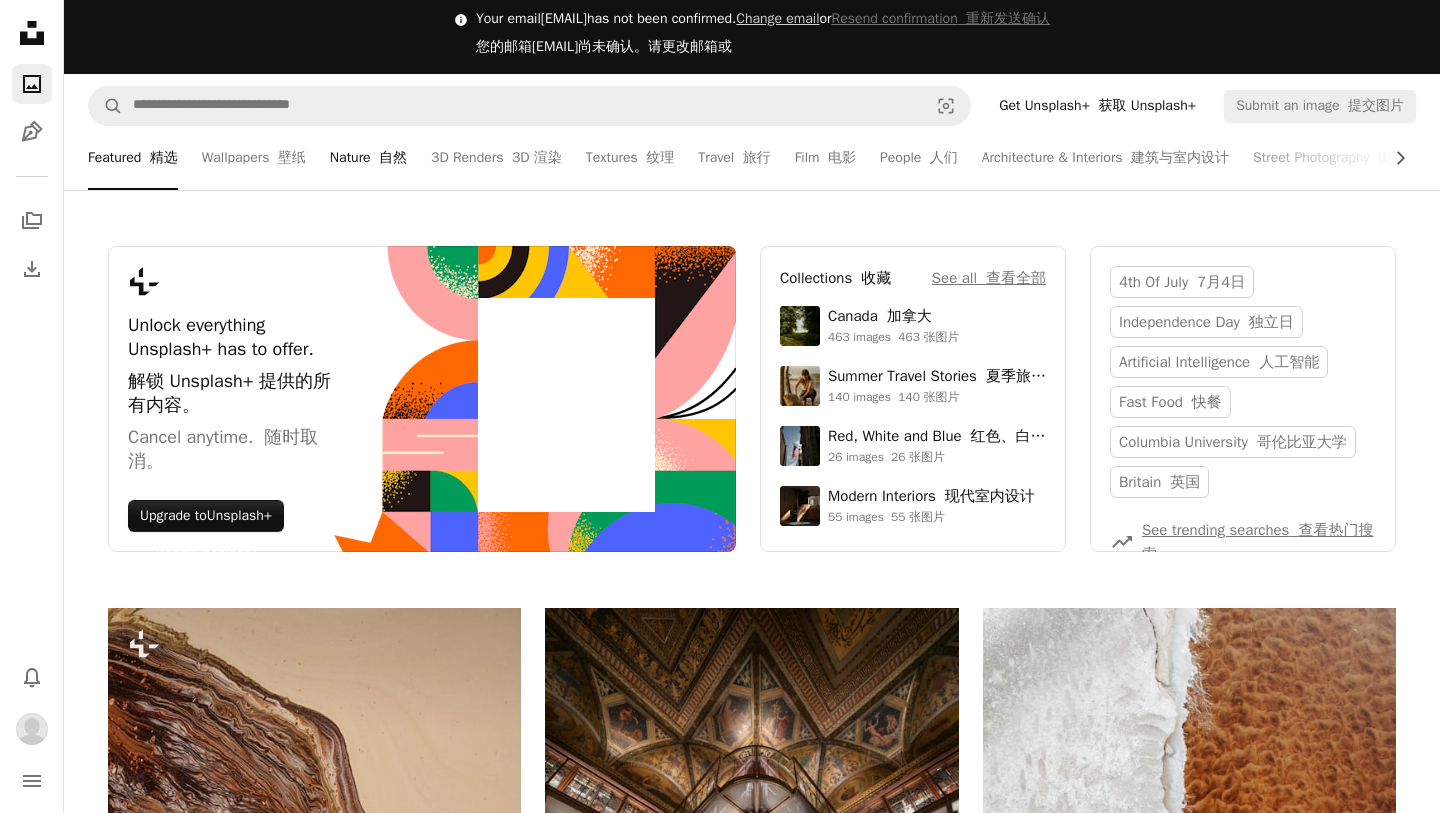 click on "Nature    自然" at bounding box center (368, 158) 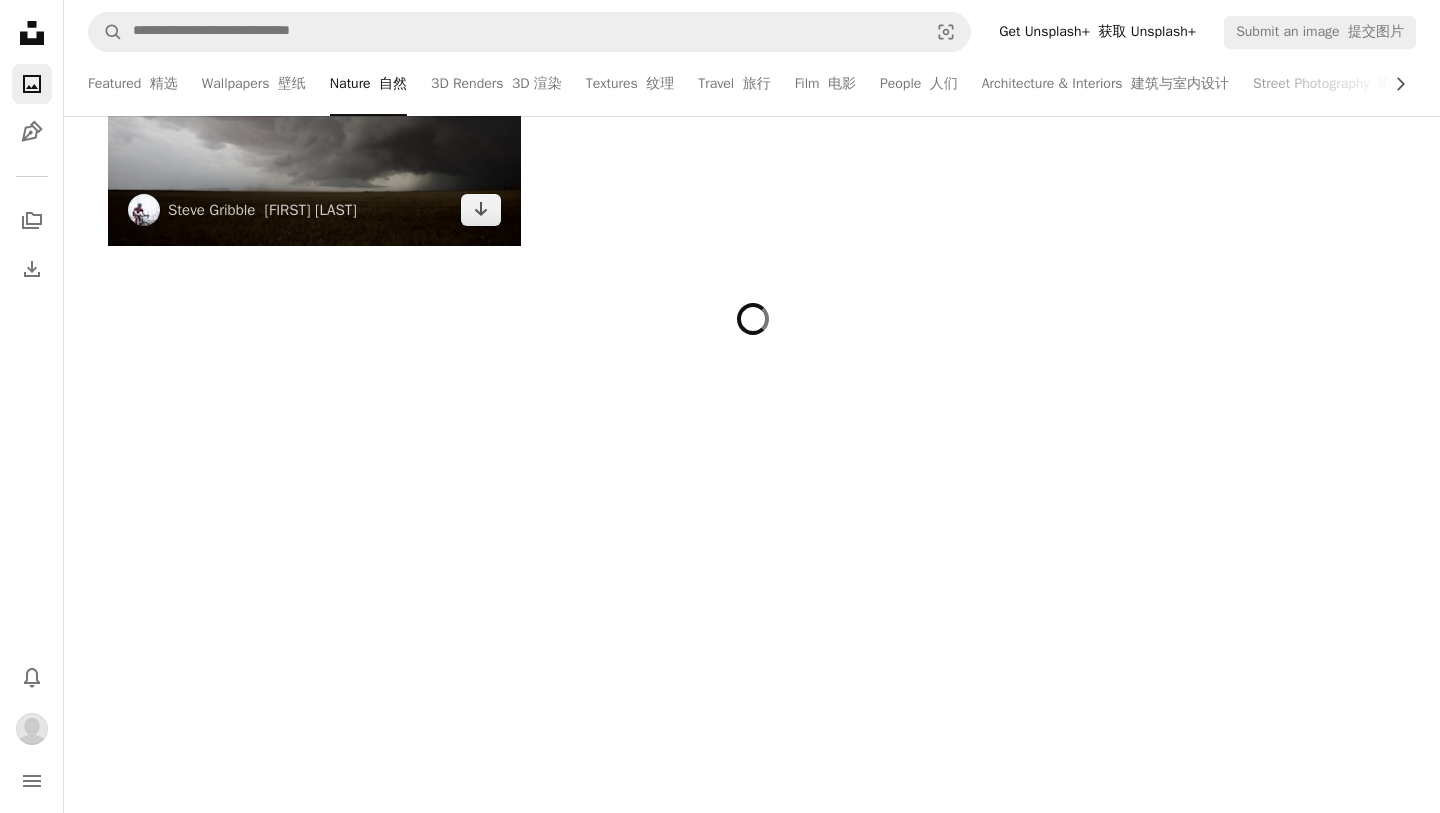 scroll, scrollTop: 6102, scrollLeft: 0, axis: vertical 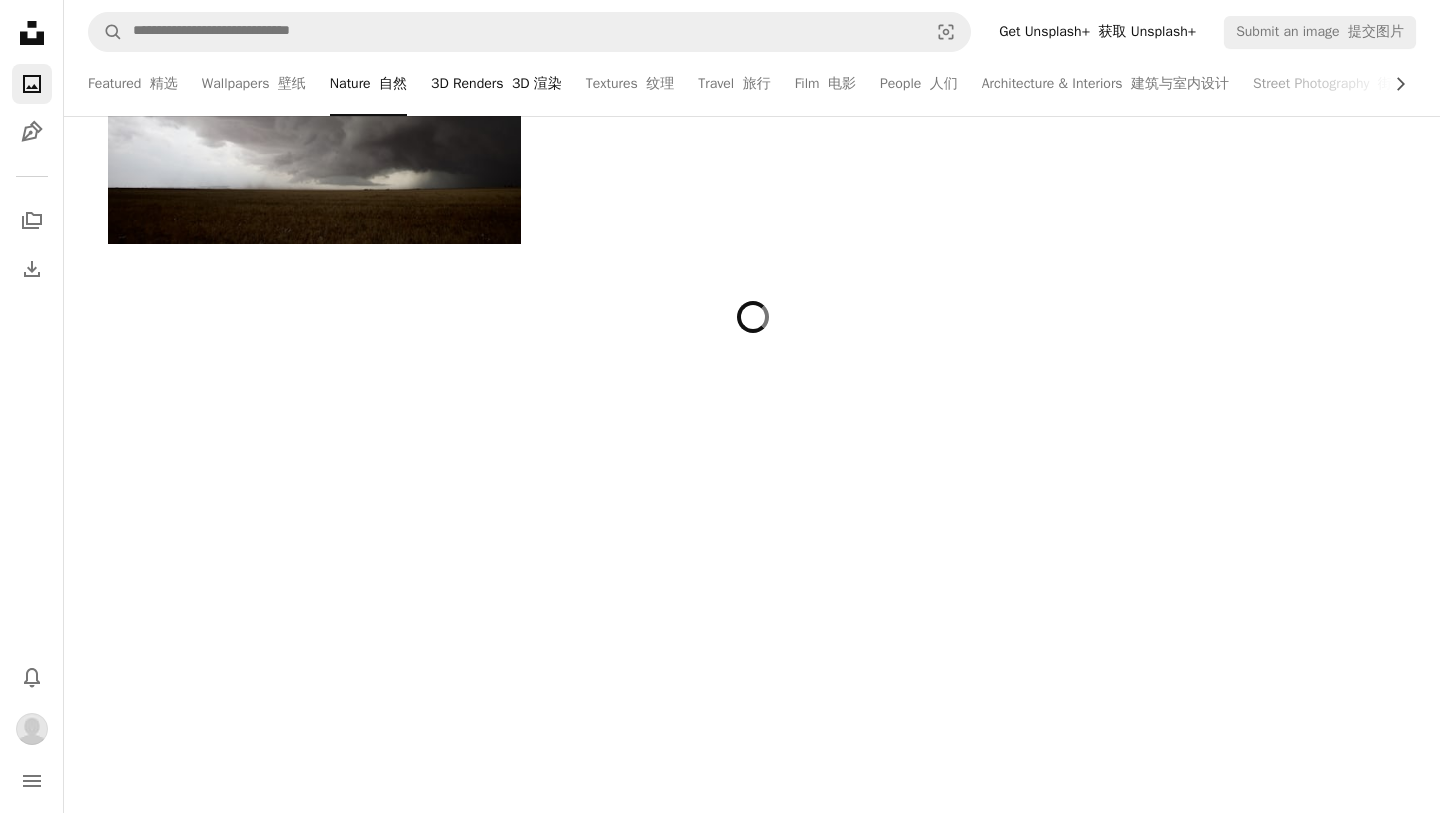 click on "3D Renders    3D 渲染" at bounding box center (496, 84) 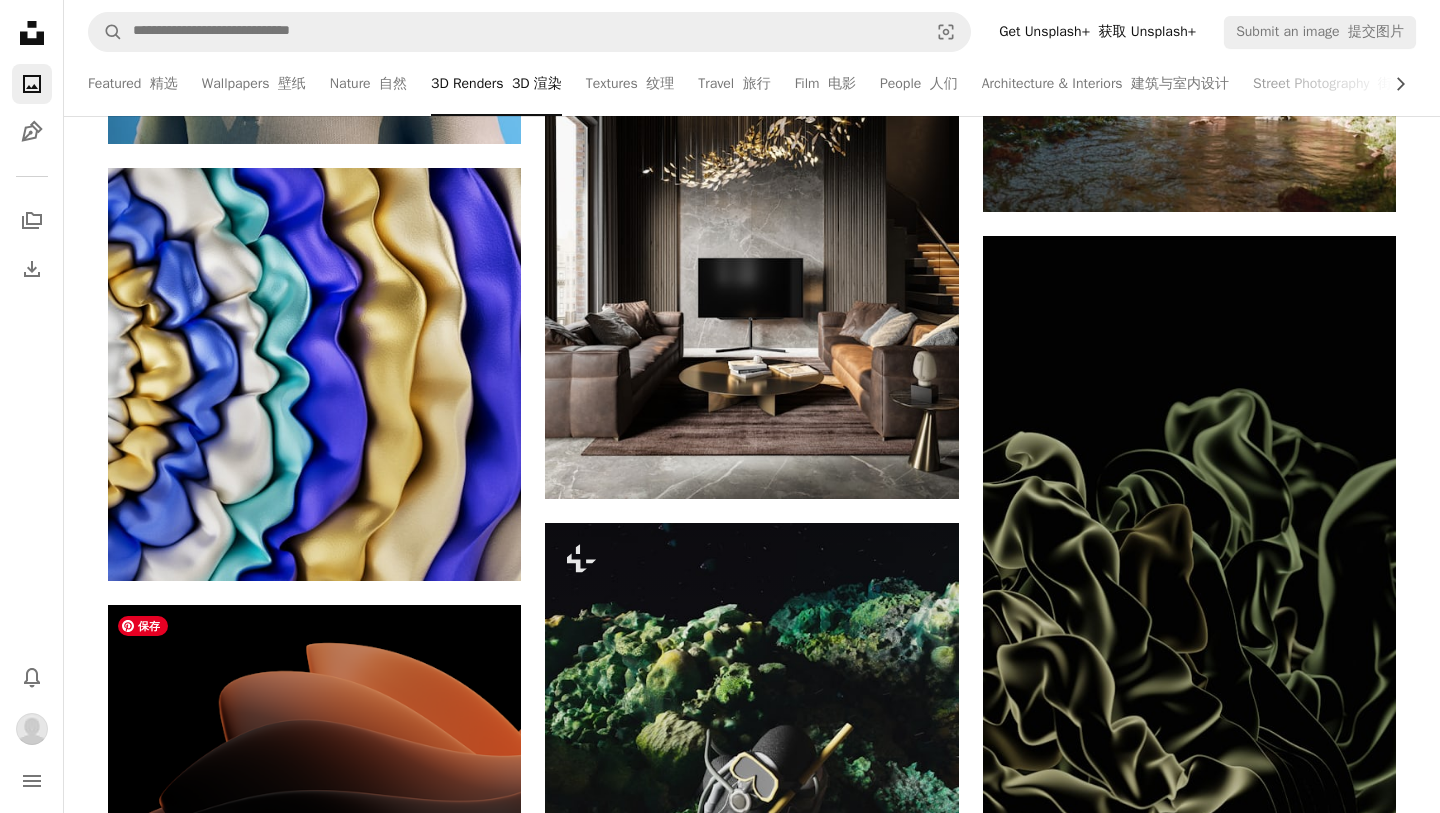 scroll, scrollTop: 2171, scrollLeft: 0, axis: vertical 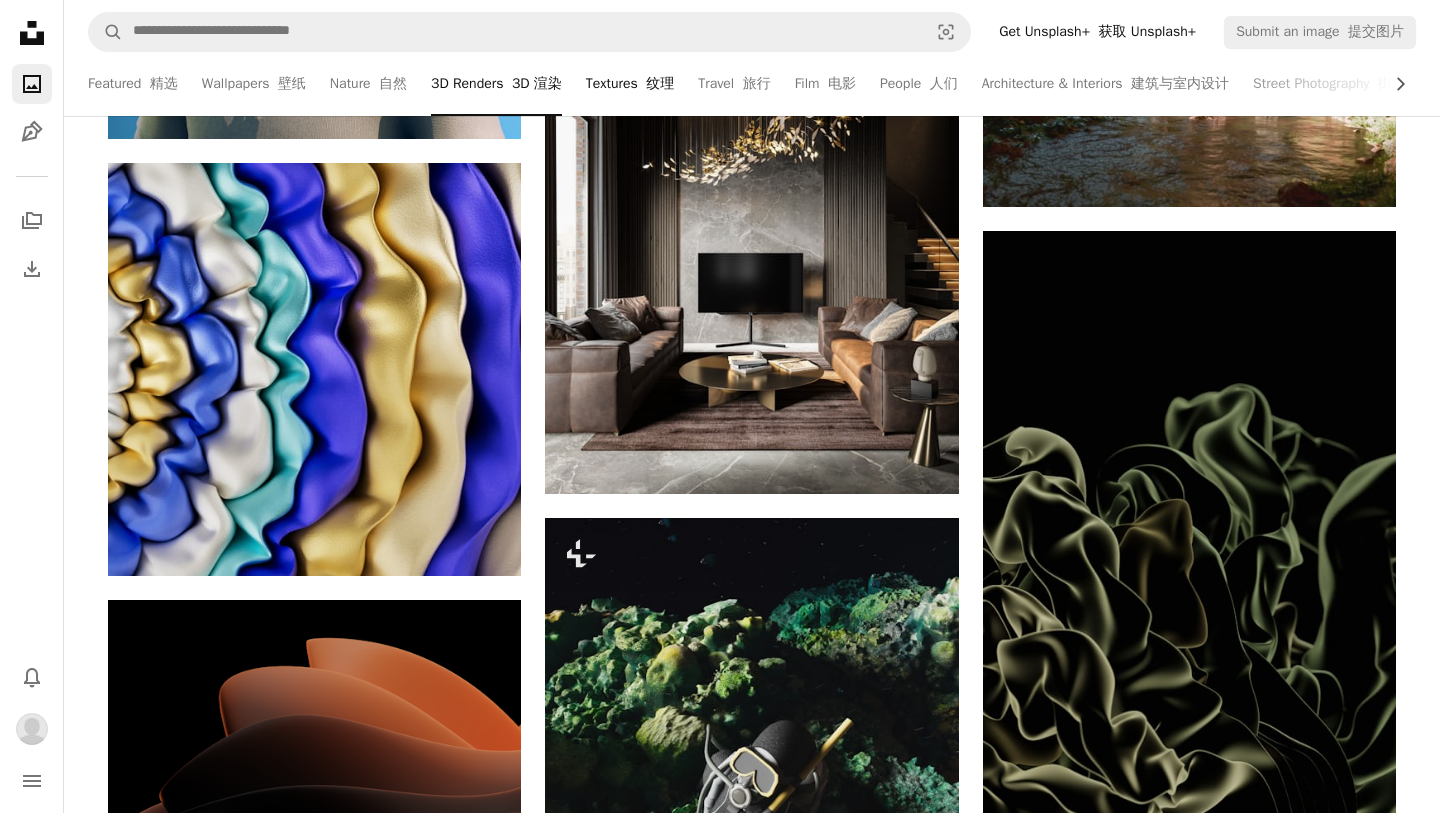 click at bounding box center [642, 83] 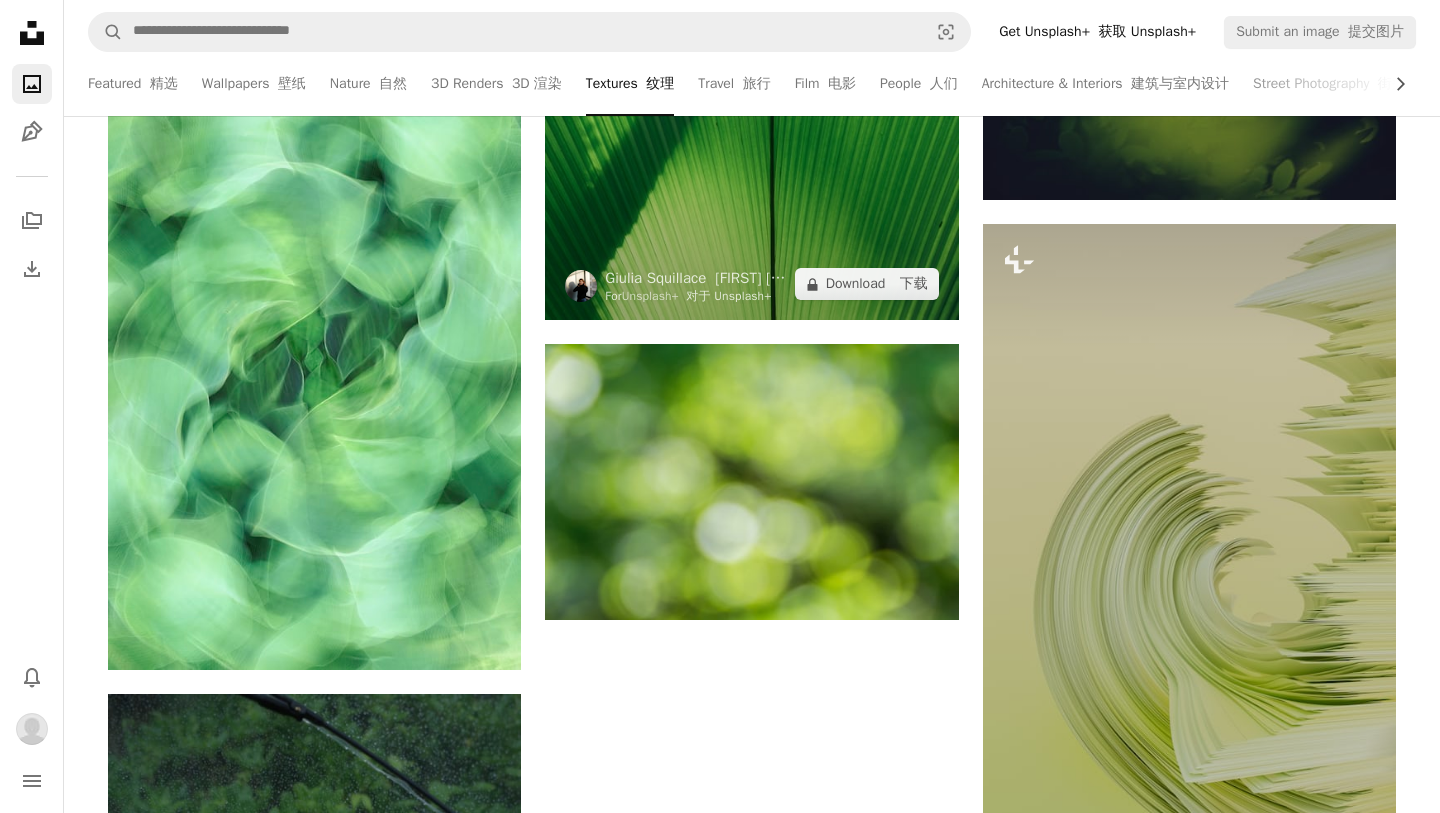 scroll, scrollTop: 3677, scrollLeft: 0, axis: vertical 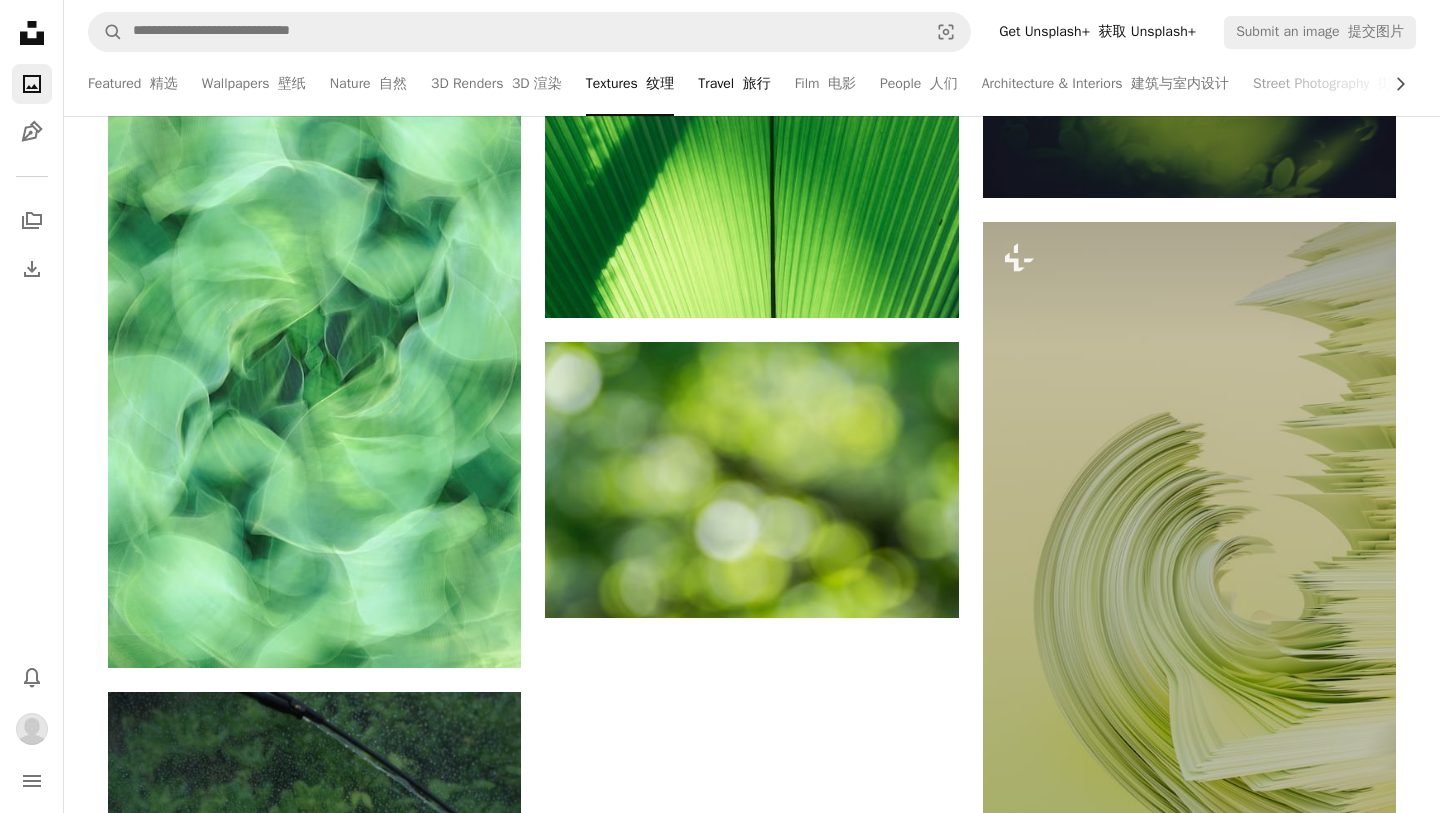 click on "Travel    旅行" at bounding box center [734, 84] 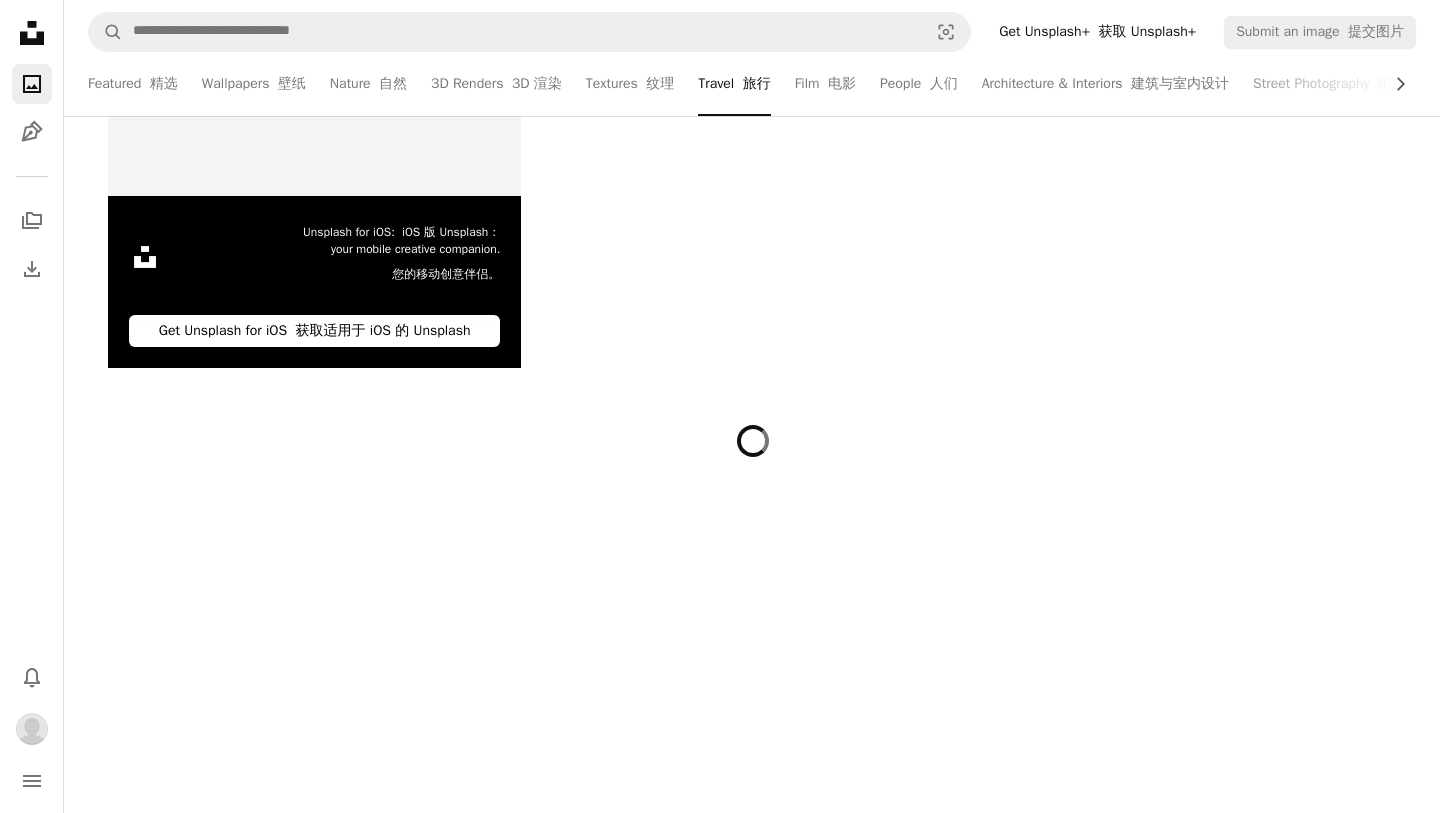 scroll, scrollTop: 6677, scrollLeft: 0, axis: vertical 